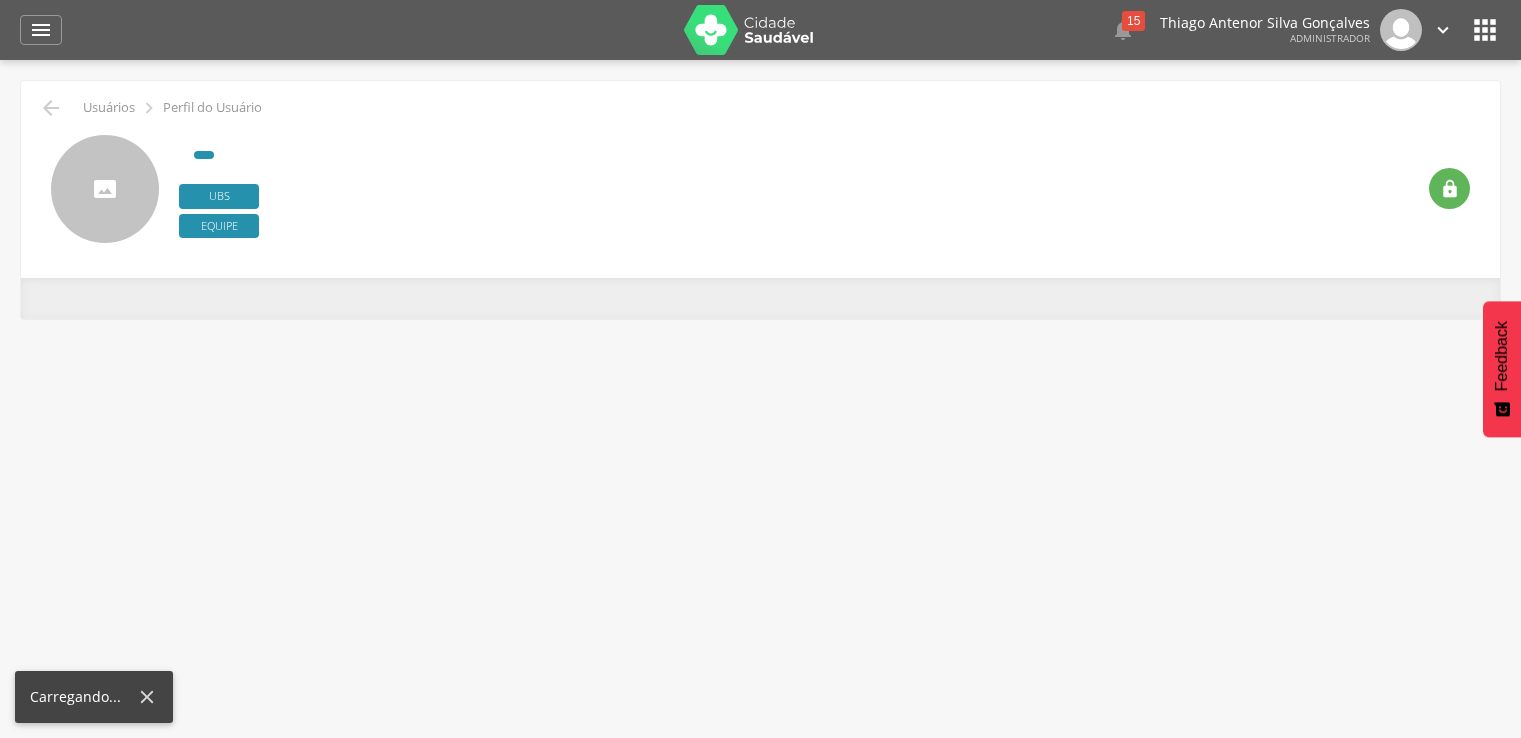 scroll, scrollTop: 0, scrollLeft: 0, axis: both 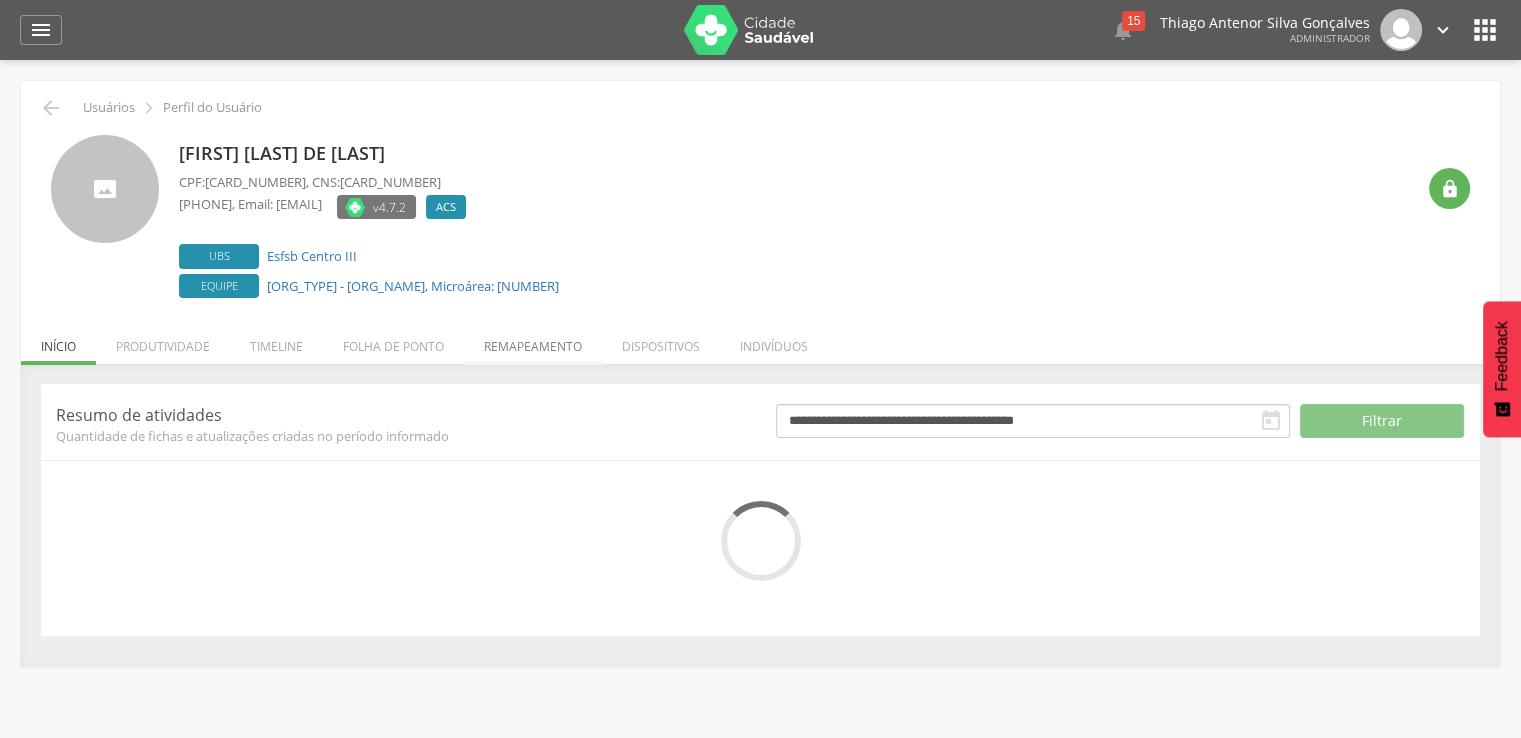 click on "Remapeamento" at bounding box center [533, 341] 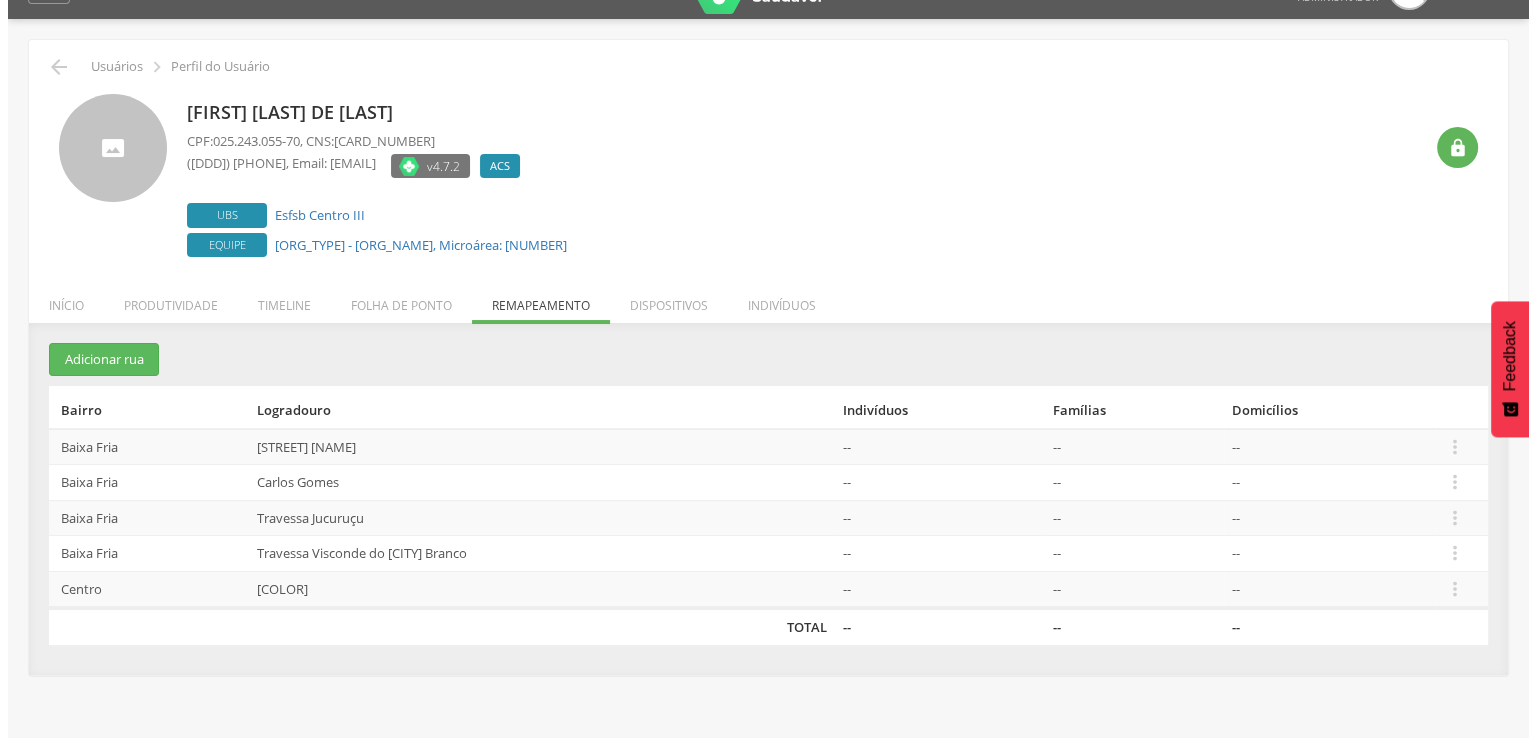 scroll, scrollTop: 60, scrollLeft: 0, axis: vertical 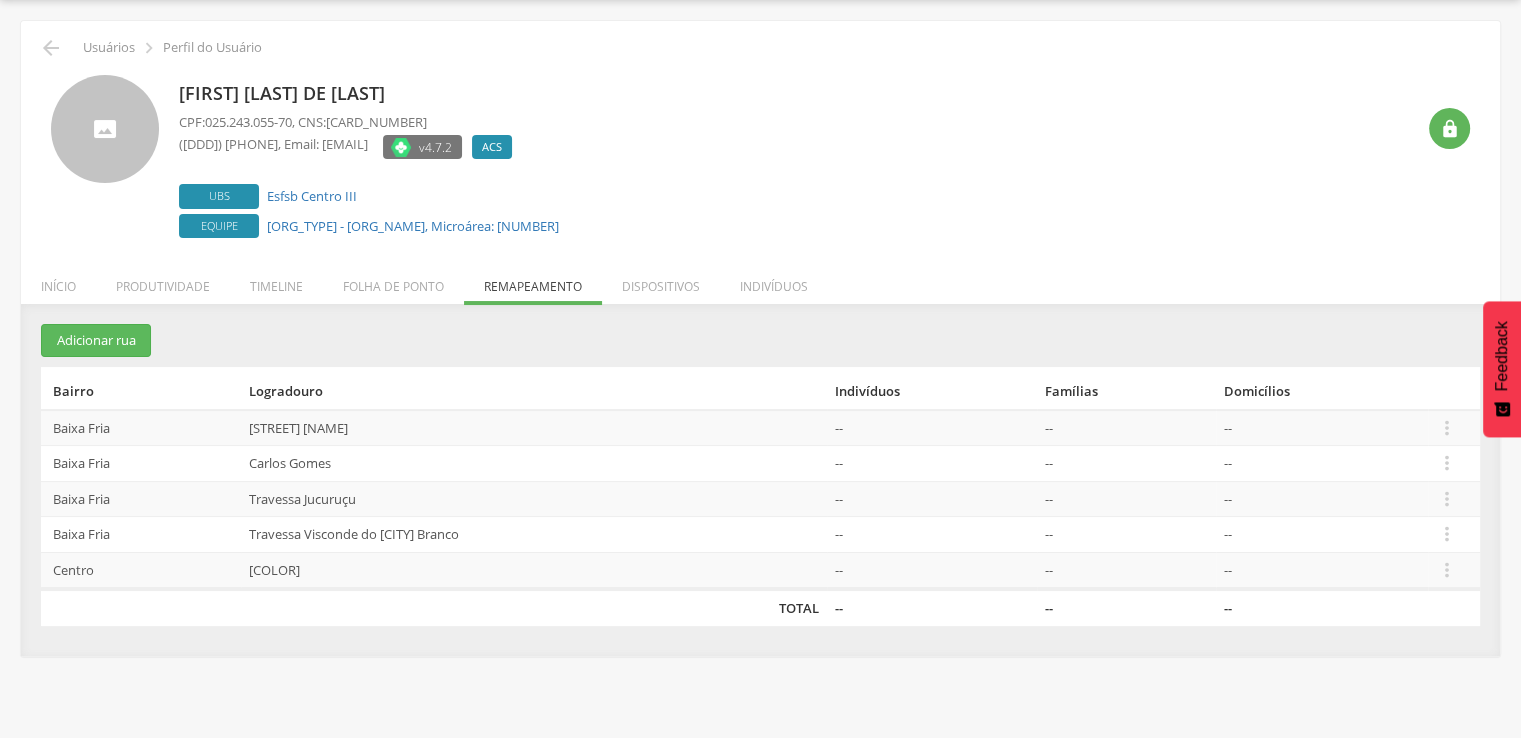 click on "Rio Branco" at bounding box center (534, 570) 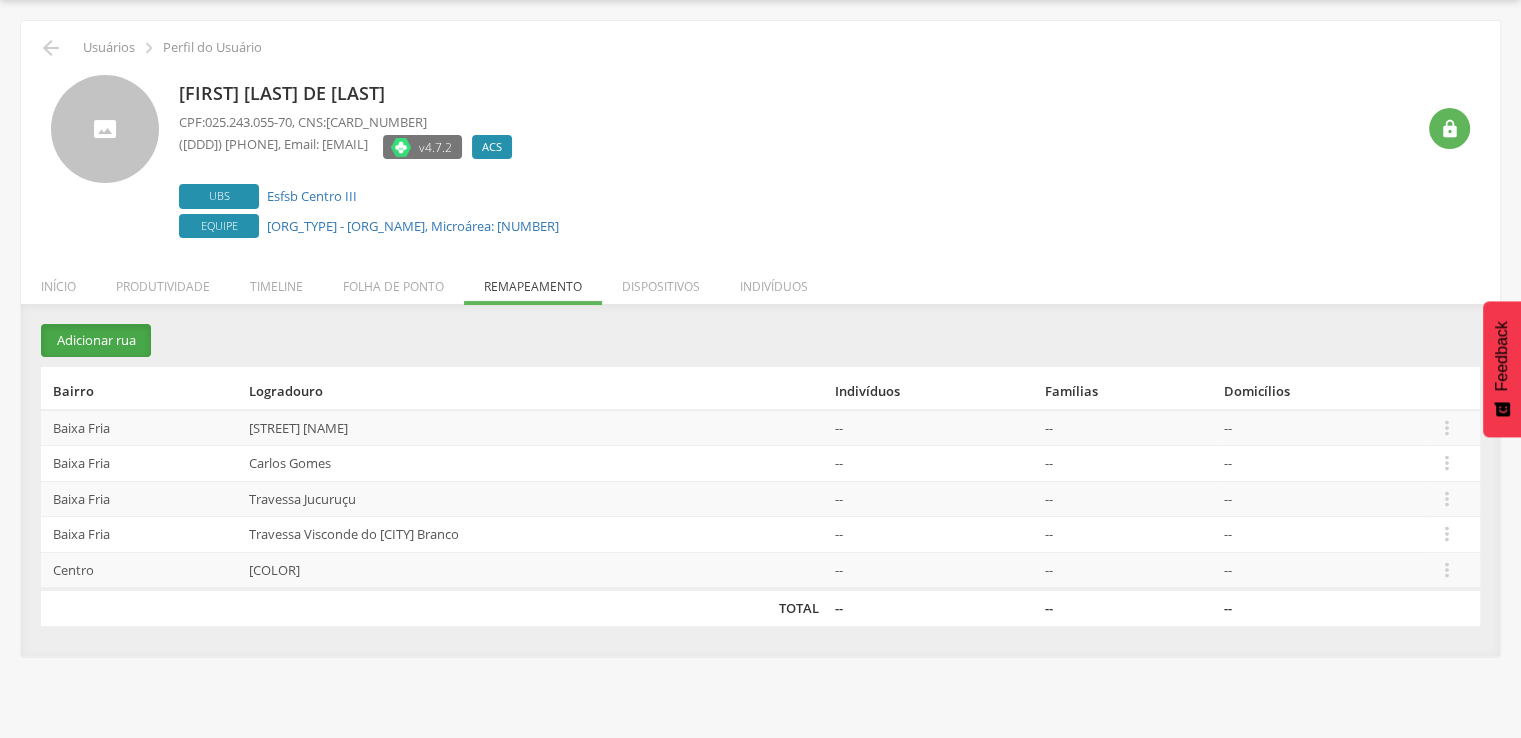 click on "Adicionar rua" at bounding box center [96, 340] 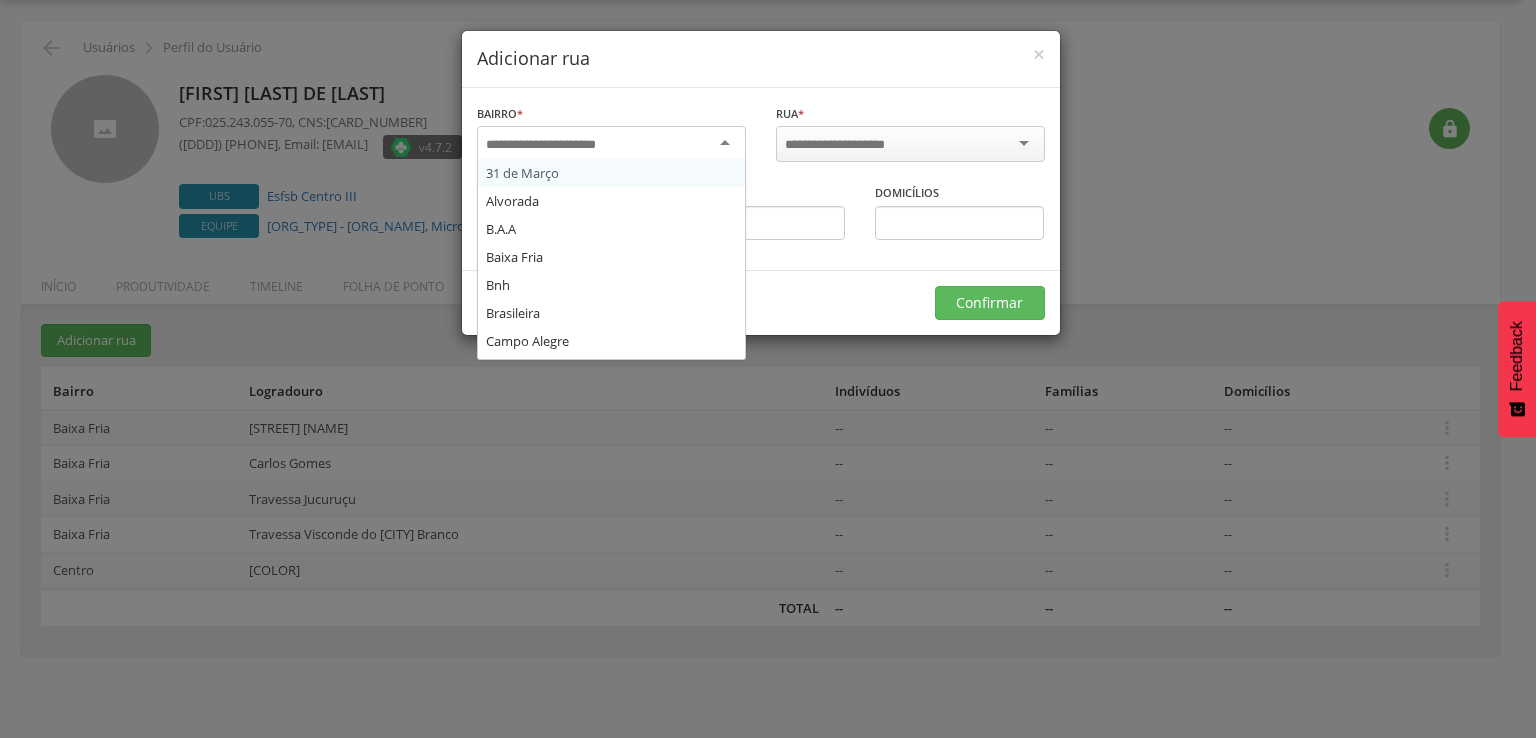 click at bounding box center (611, 144) 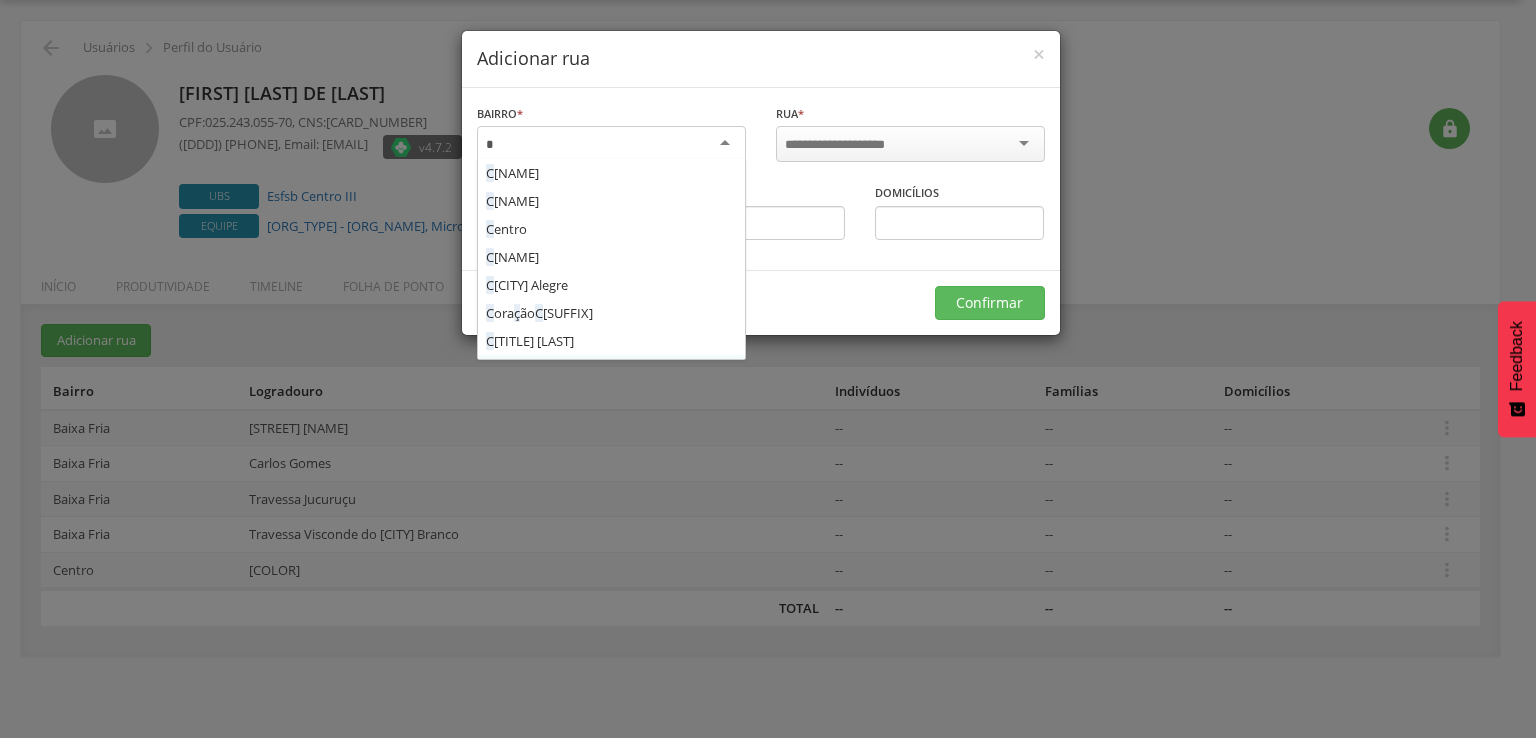type on "**" 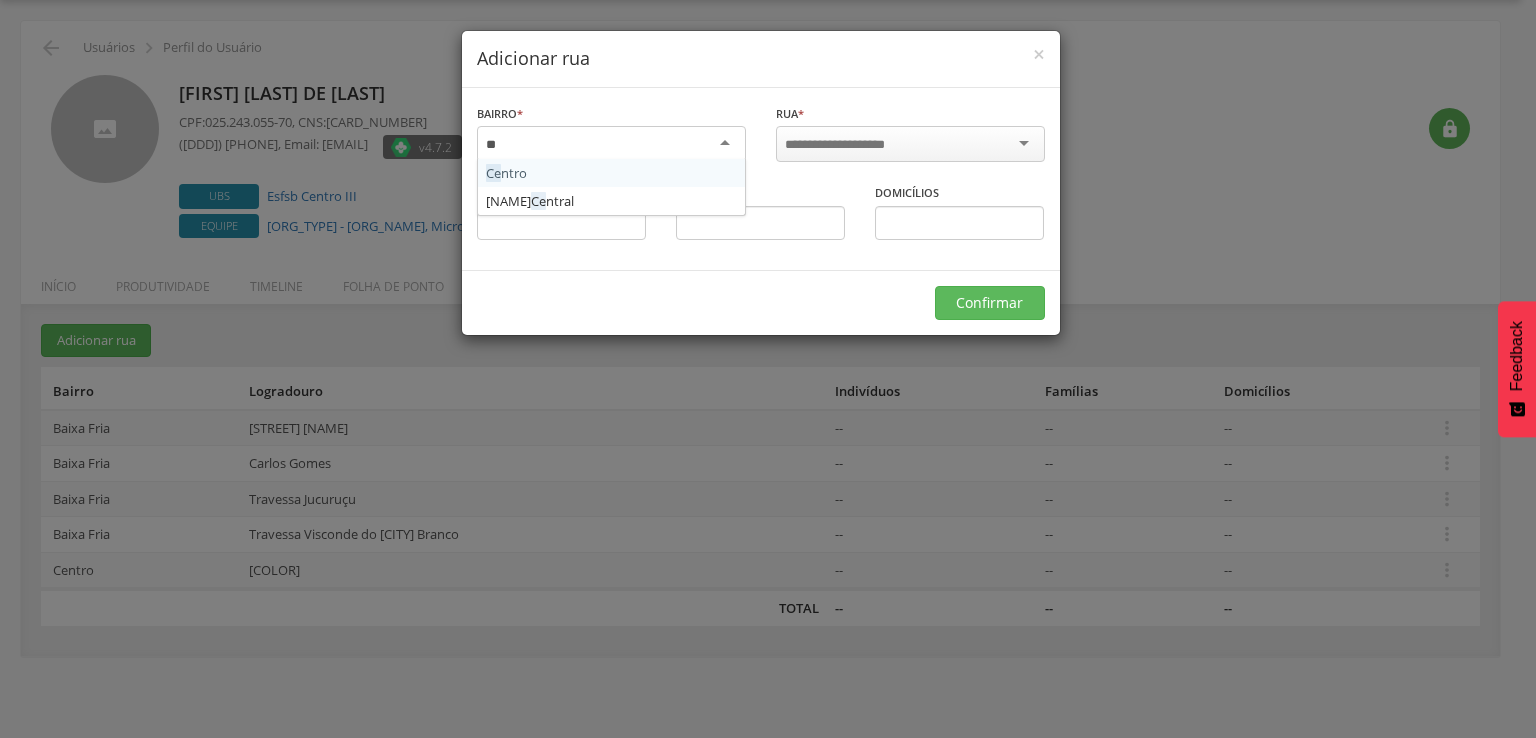 type 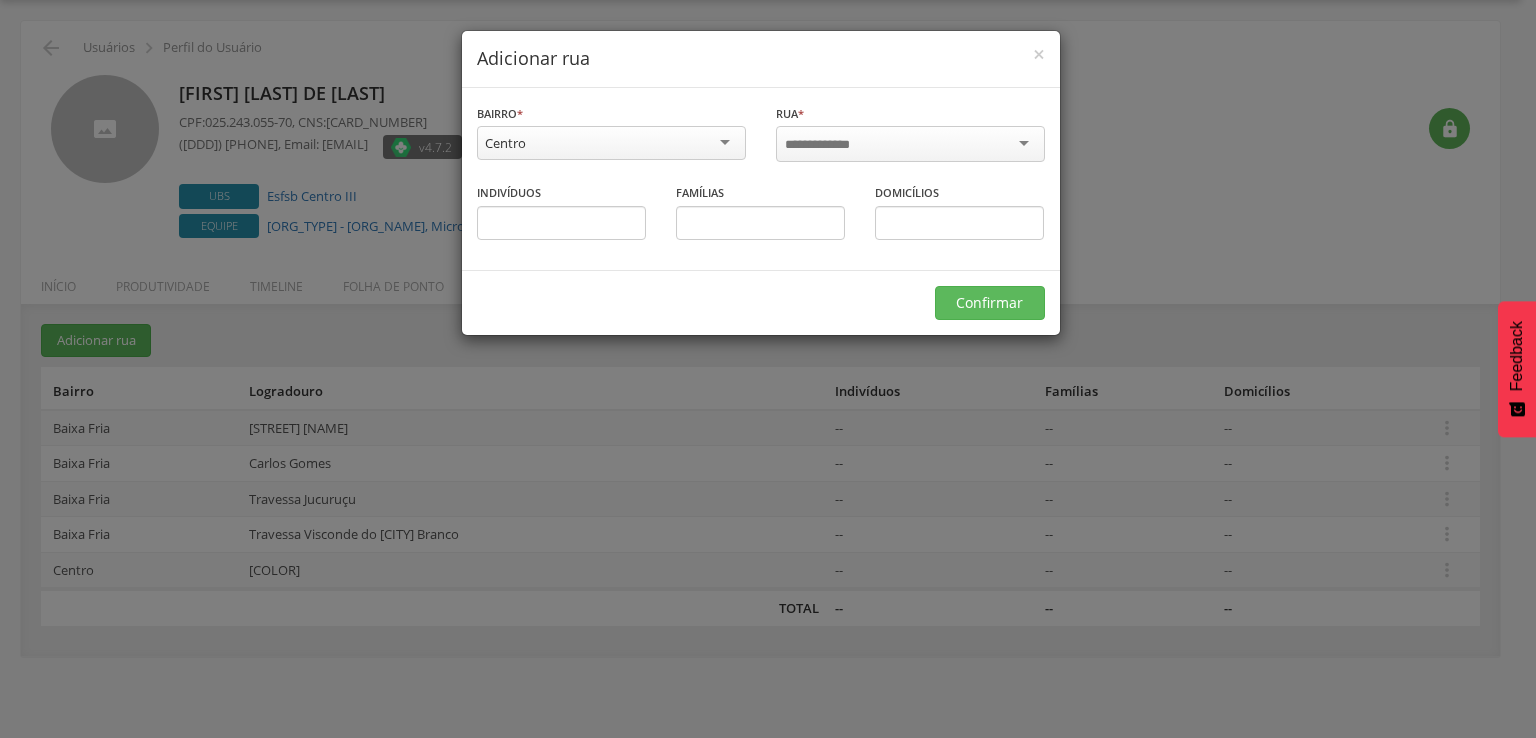 scroll, scrollTop: 0, scrollLeft: 0, axis: both 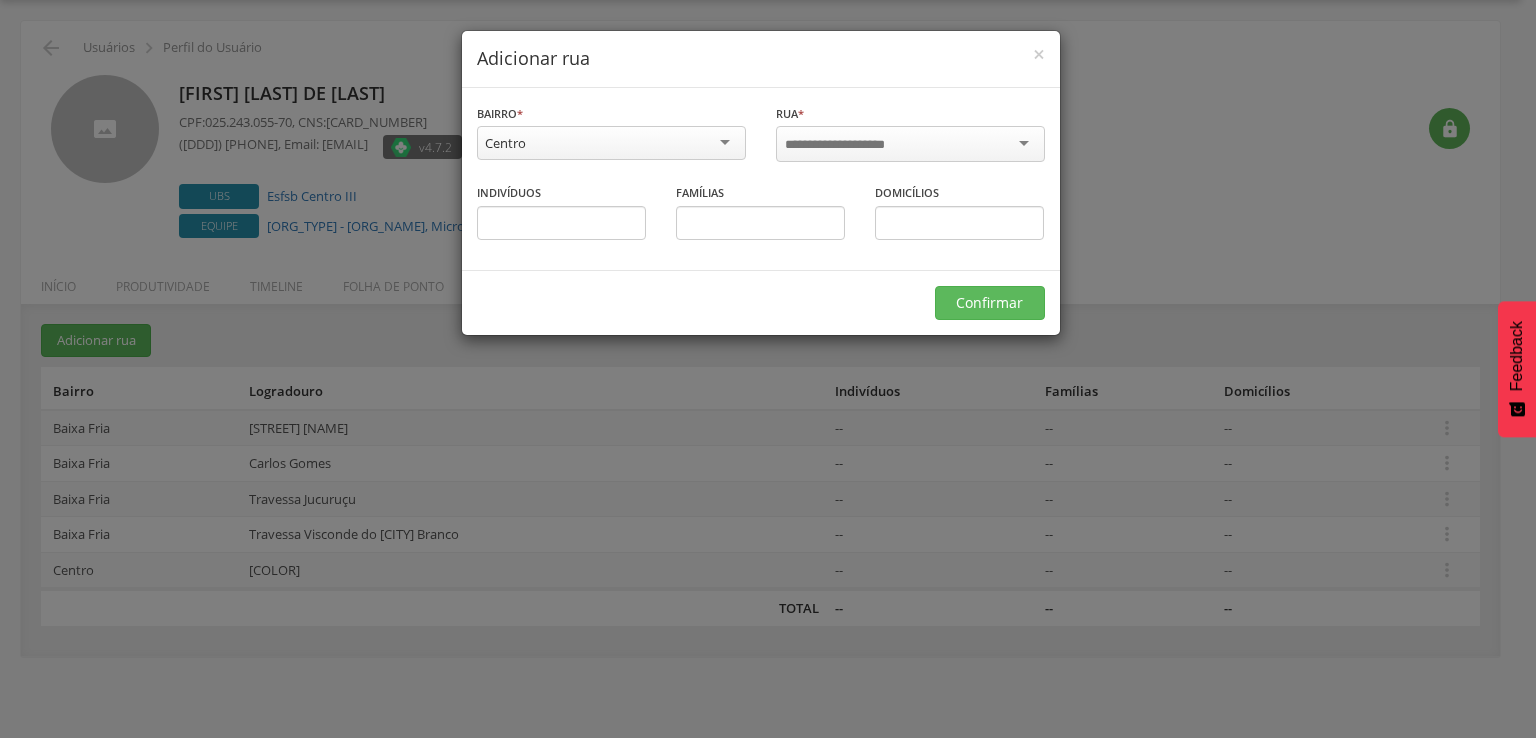 click at bounding box center (848, 145) 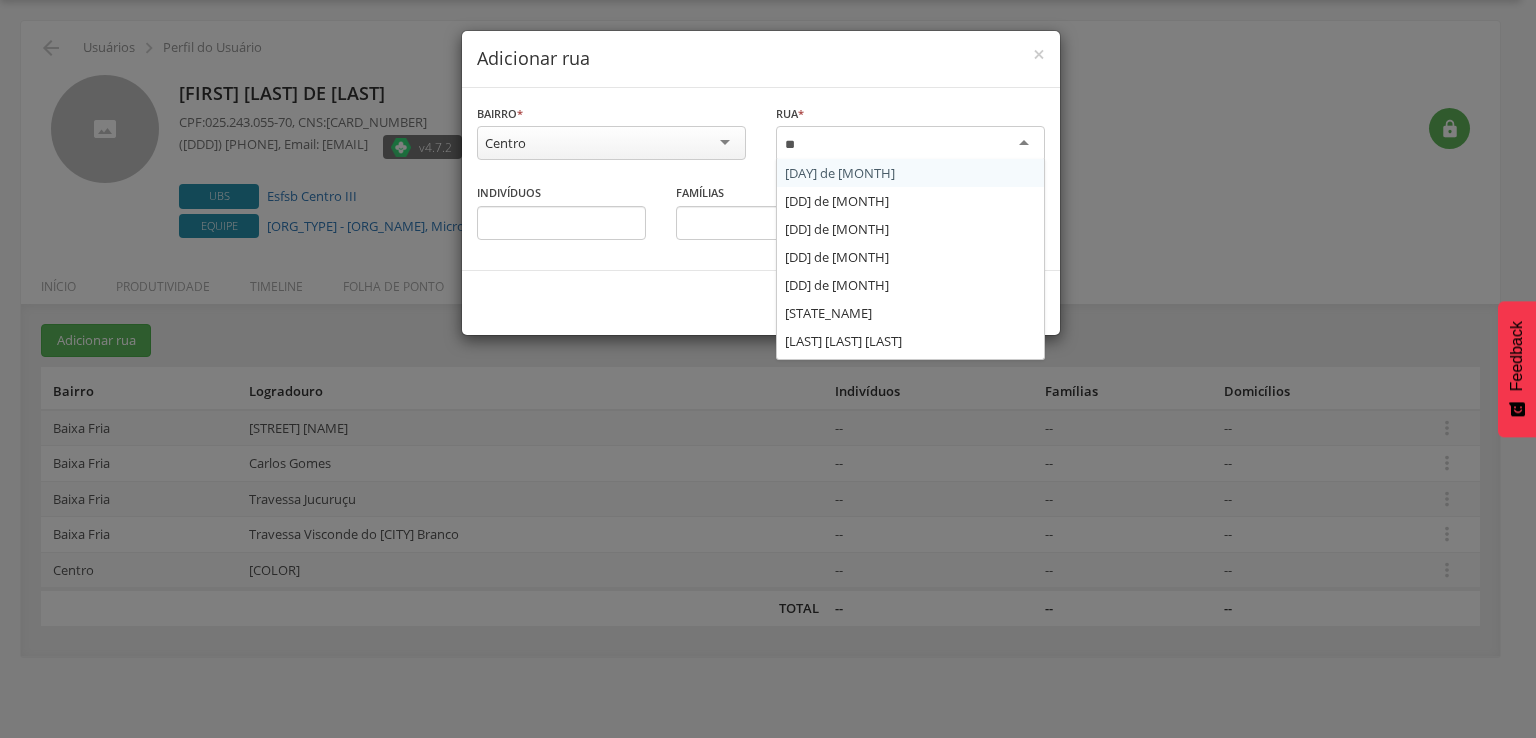 type on "***" 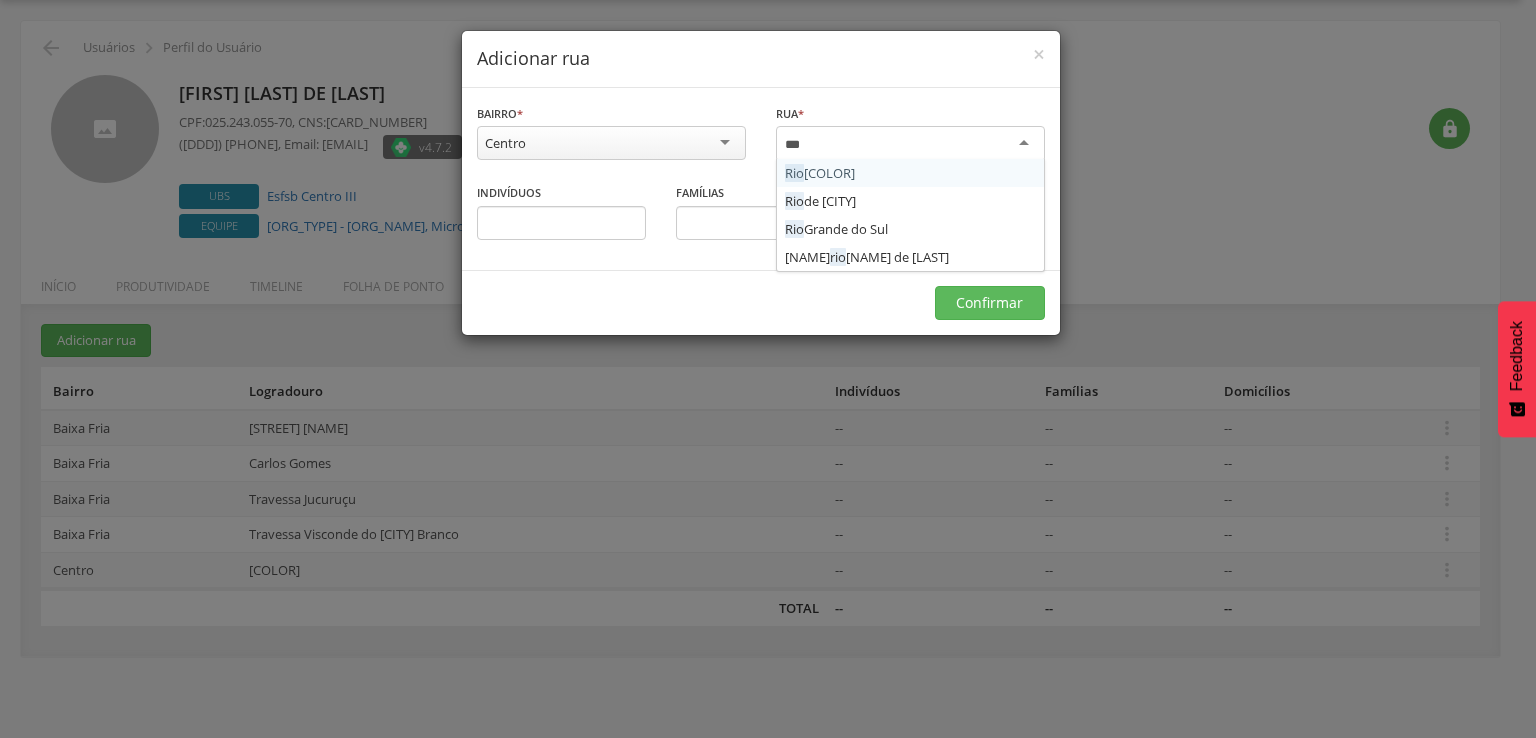 type 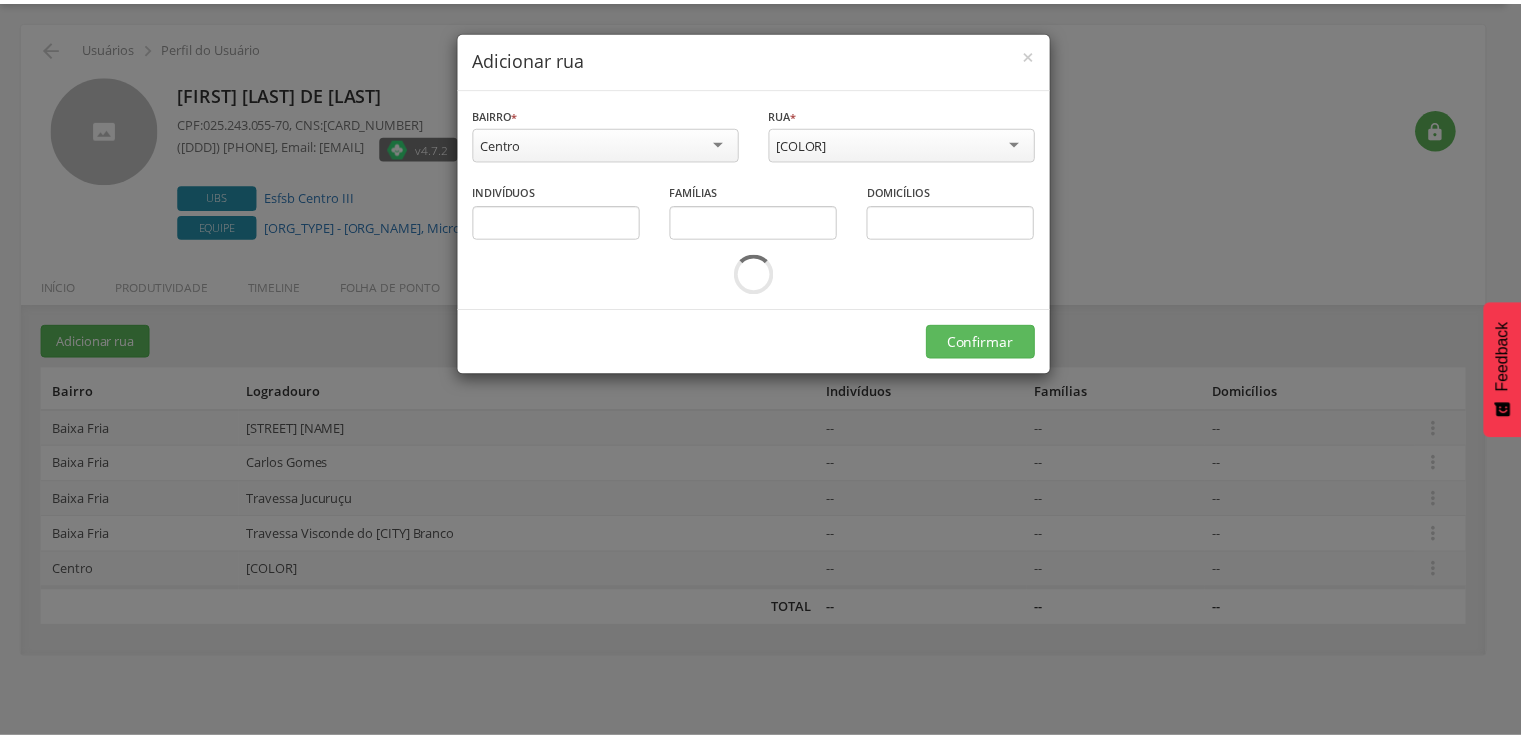 scroll, scrollTop: 0, scrollLeft: 0, axis: both 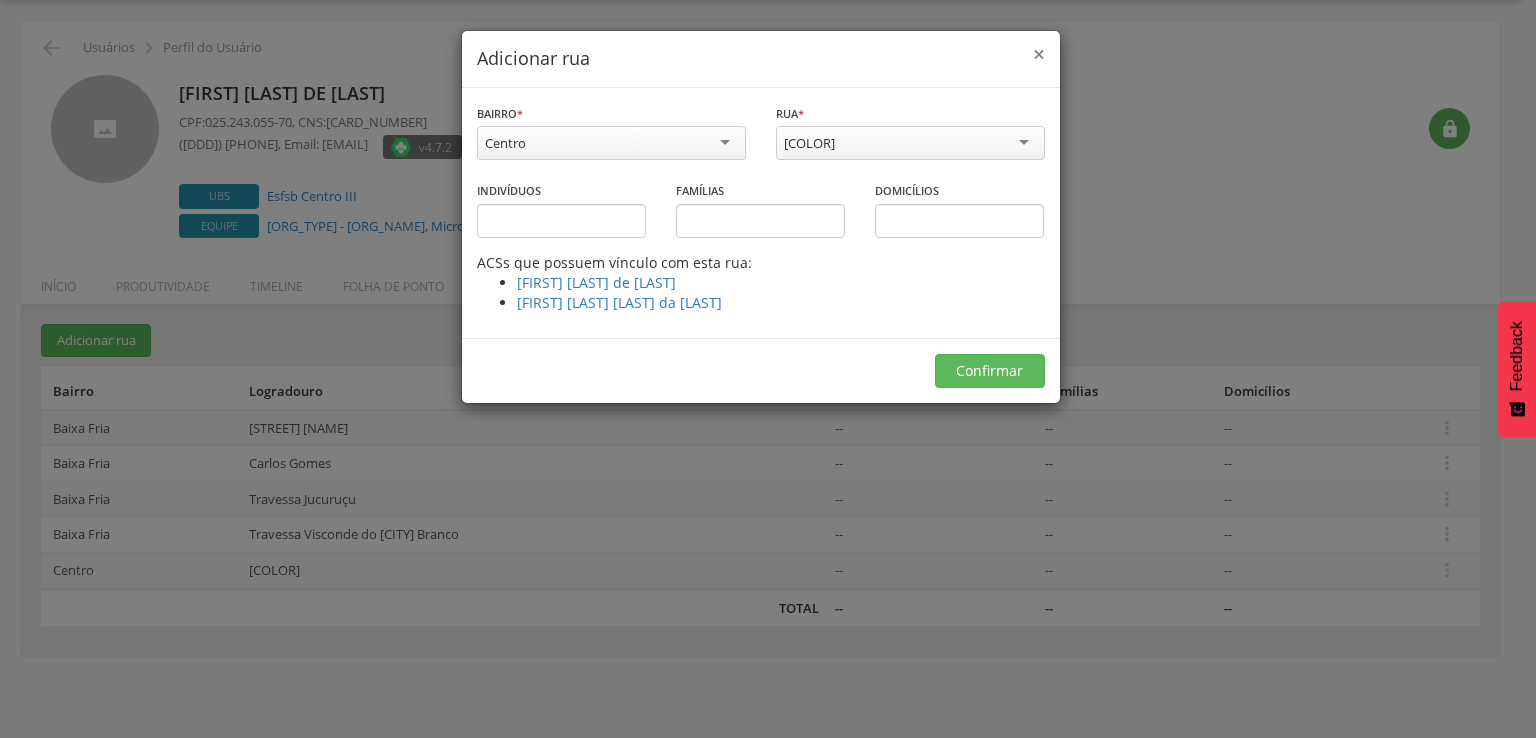 click on "×" at bounding box center [1039, 54] 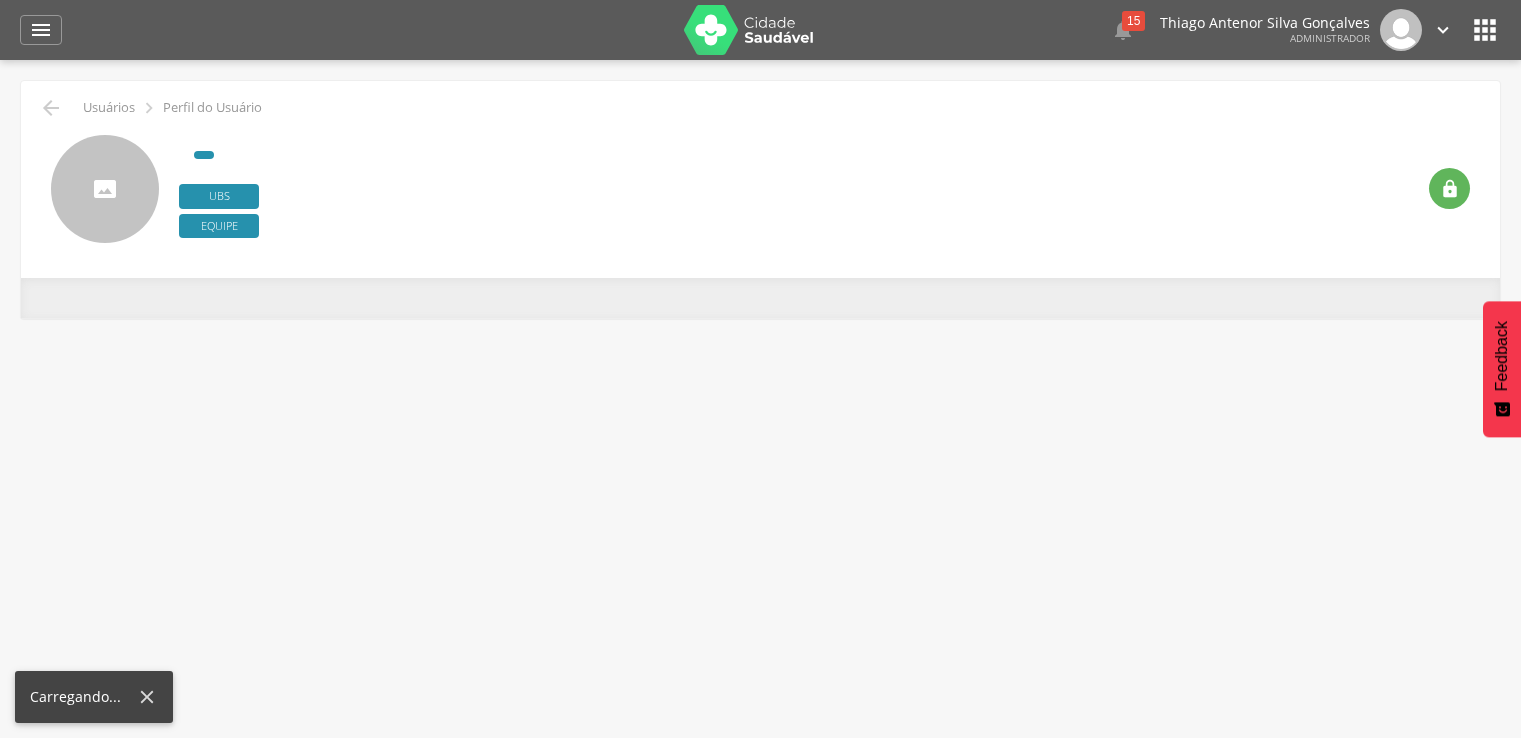 scroll, scrollTop: 0, scrollLeft: 0, axis: both 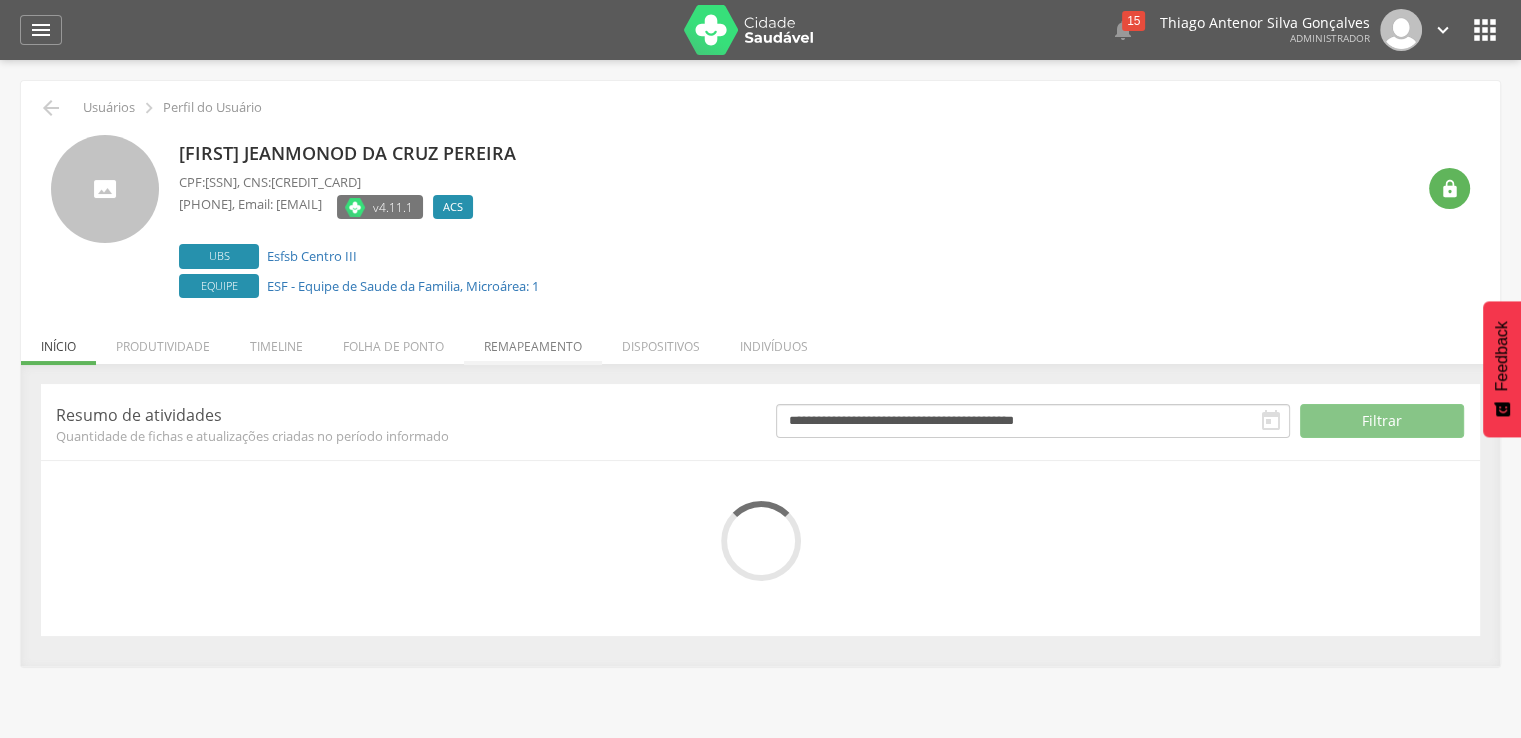 click on "Remapeamento" at bounding box center (533, 341) 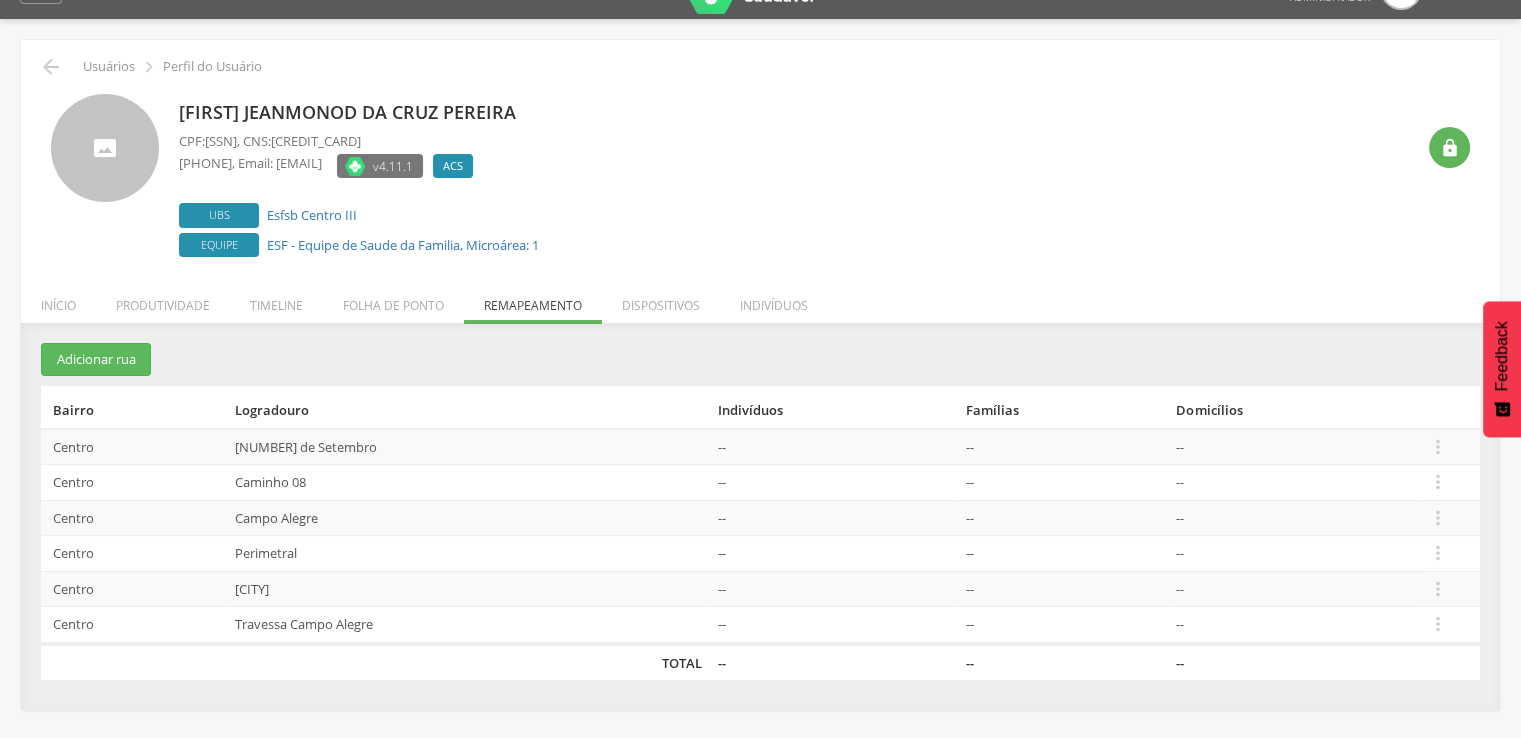 scroll, scrollTop: 60, scrollLeft: 0, axis: vertical 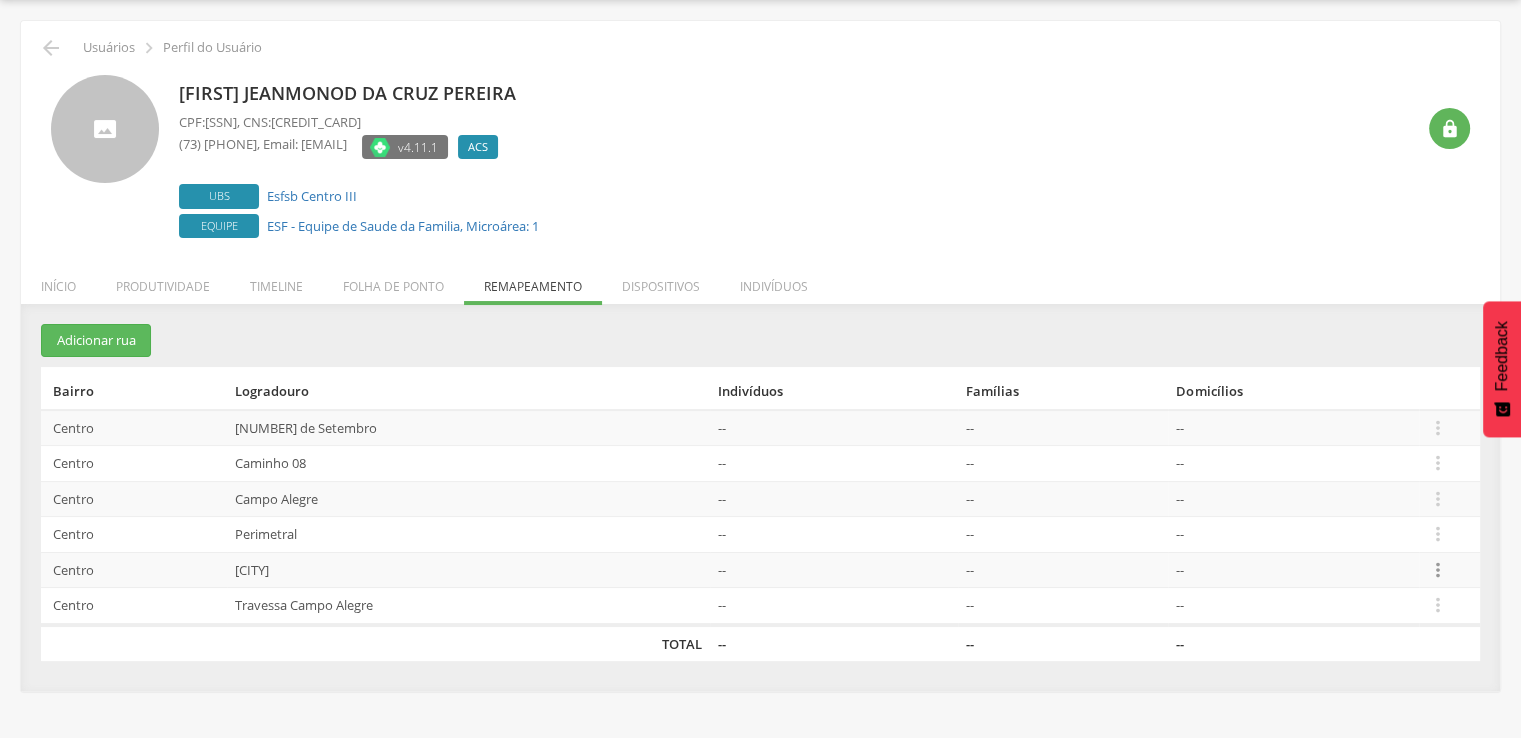 click on "" at bounding box center (1438, 570) 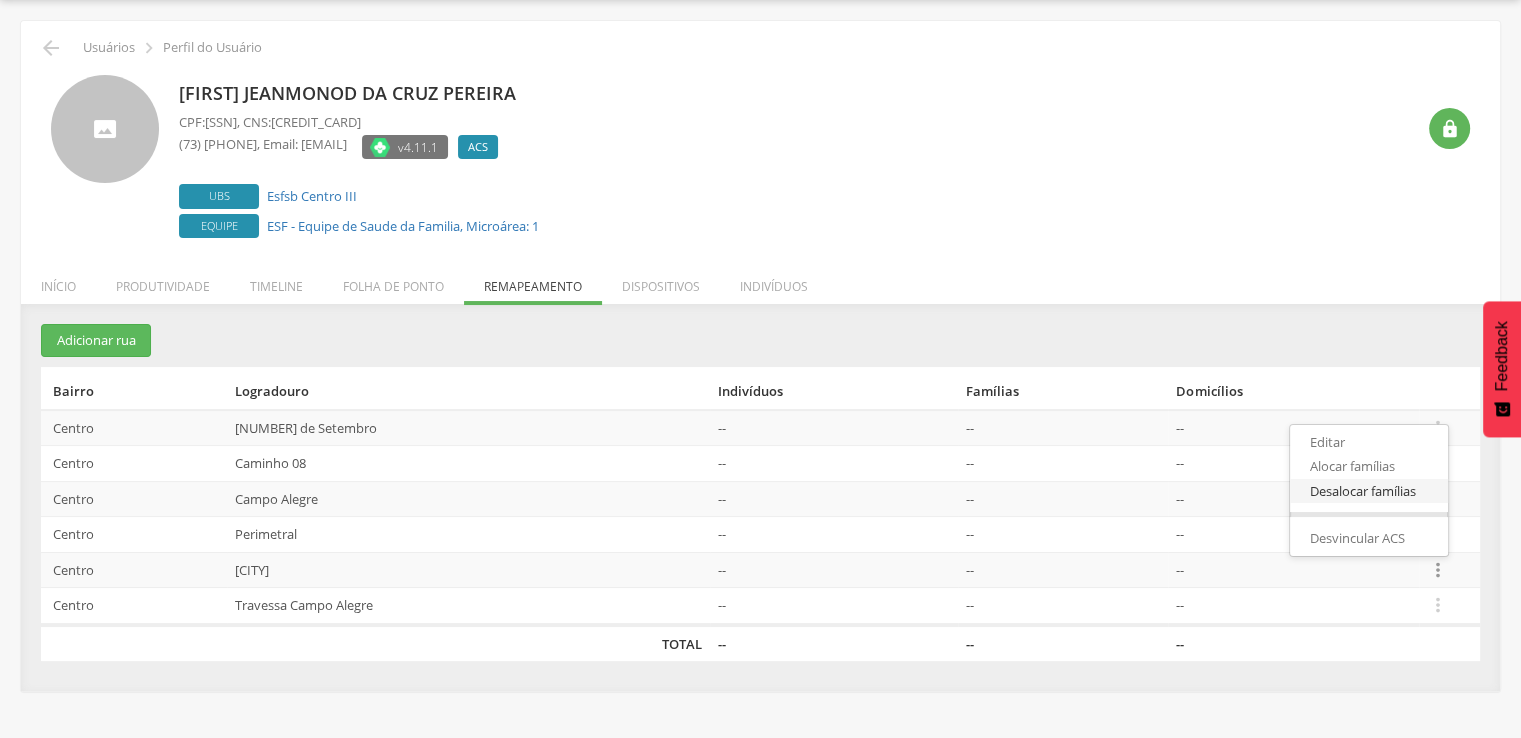 click on "Desalocar famílias" at bounding box center (1369, 491) 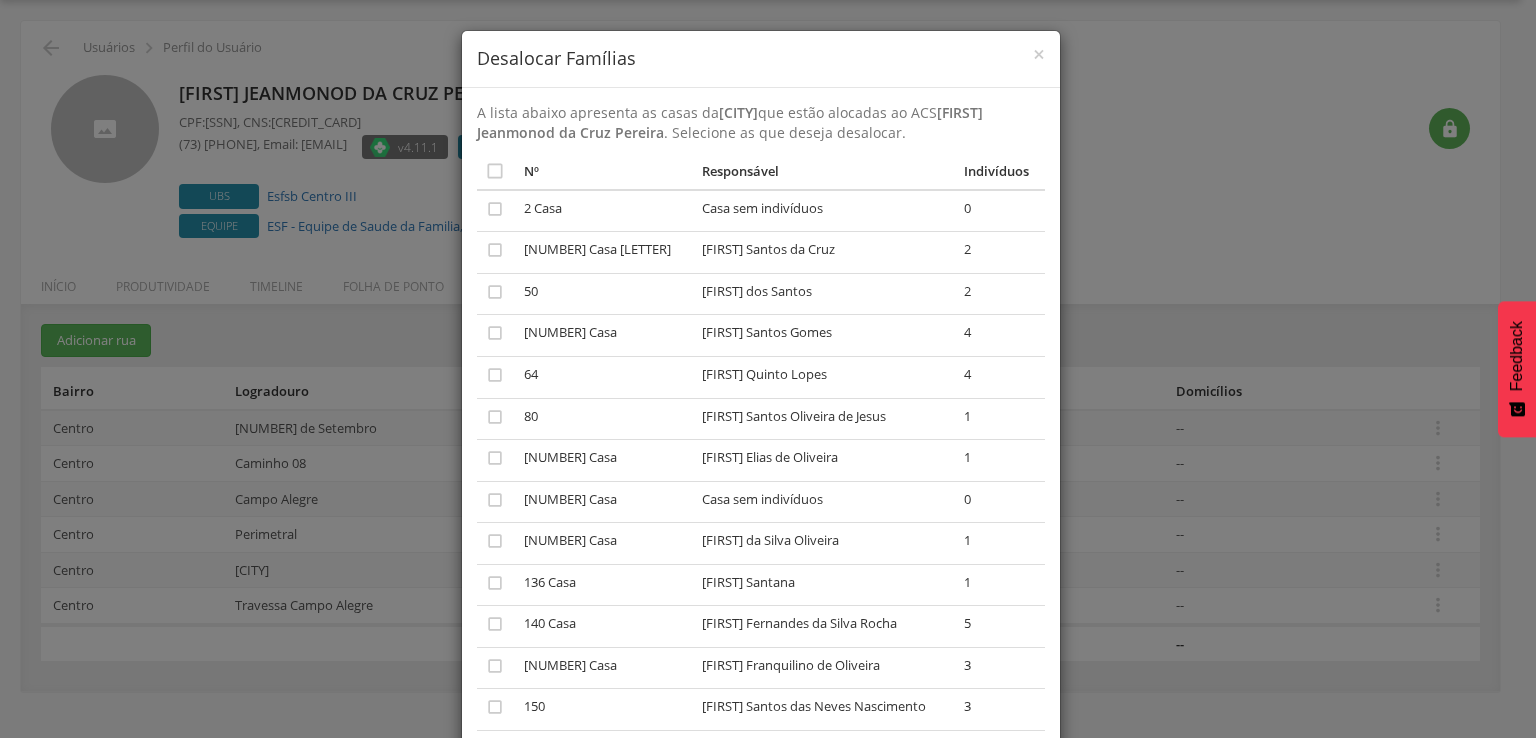 click on "×
Desalocar Famílias
A lista abaixo apresenta as casas da  Rio Branco  que estão alocadas ao ACS  Uelzaneia Jeanmonod da Cruz Pereira . Selecione as que deseja desalocar.

Nº
Responsável
Indivíduos
Último ACS
 2 Casa Casa sem indivíduos 0  2 Casa A Liliane Santos da Cruz 2  50  Jaci dos Santos 2  60 Casa Fabricio Santos Gomes 4  64  Uquias Quinto Lopes 4  80  Marileide Santos Oliveira de Jesus 1  100 Casa Aroldo Elias de Oliveira 1  100 Casa Casa sem indivíduos 0  124 Casa Enedina da Silva Oliveira 1  136 Casa Ana Maria Santana 1  140 Casa Clissia Fernandes da Silva Rocha 5  144 Casa Carlos Franquilino de Oliveira 3  150  Cleude Santos das Neves Nascimento 3  160 Casa Rosimeire Dantas Andre 3  160 Casa Casa sem indivíduos 0  164 Casa Maria Madalena Araujo Sincora 1  172 Casa Washington Silva Barreto 1  180 Casa" at bounding box center [768, 369] 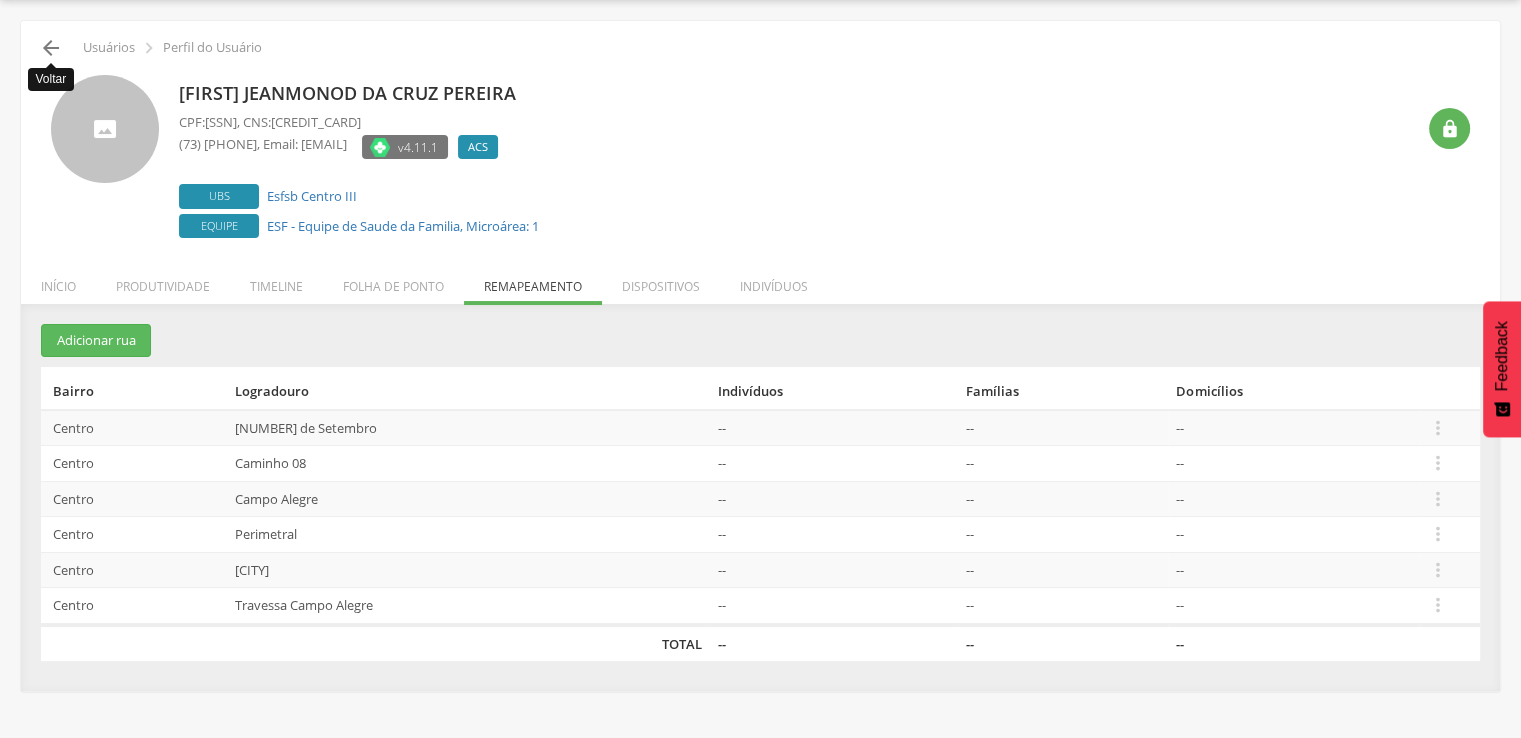 scroll, scrollTop: 0, scrollLeft: 0, axis: both 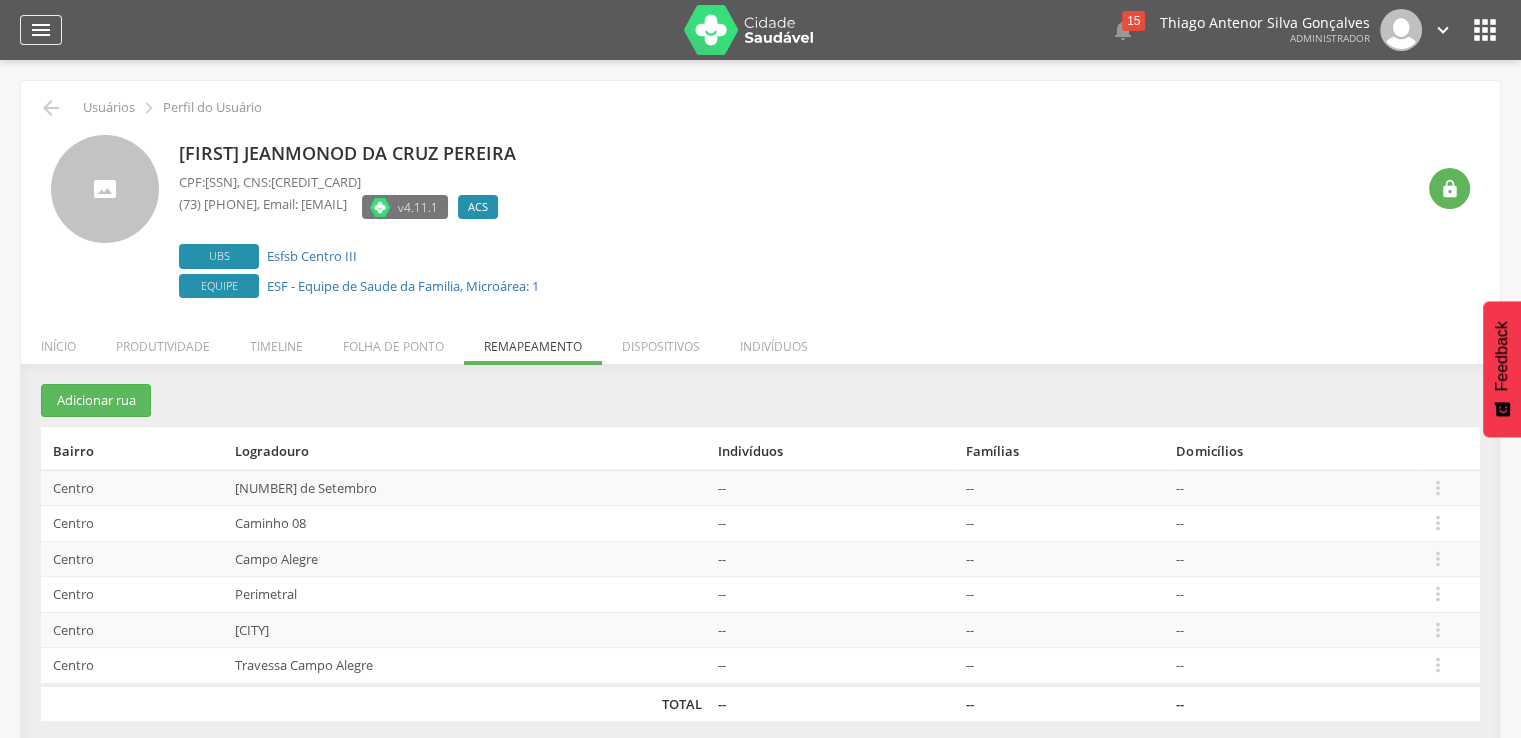 click on "" at bounding box center [41, 30] 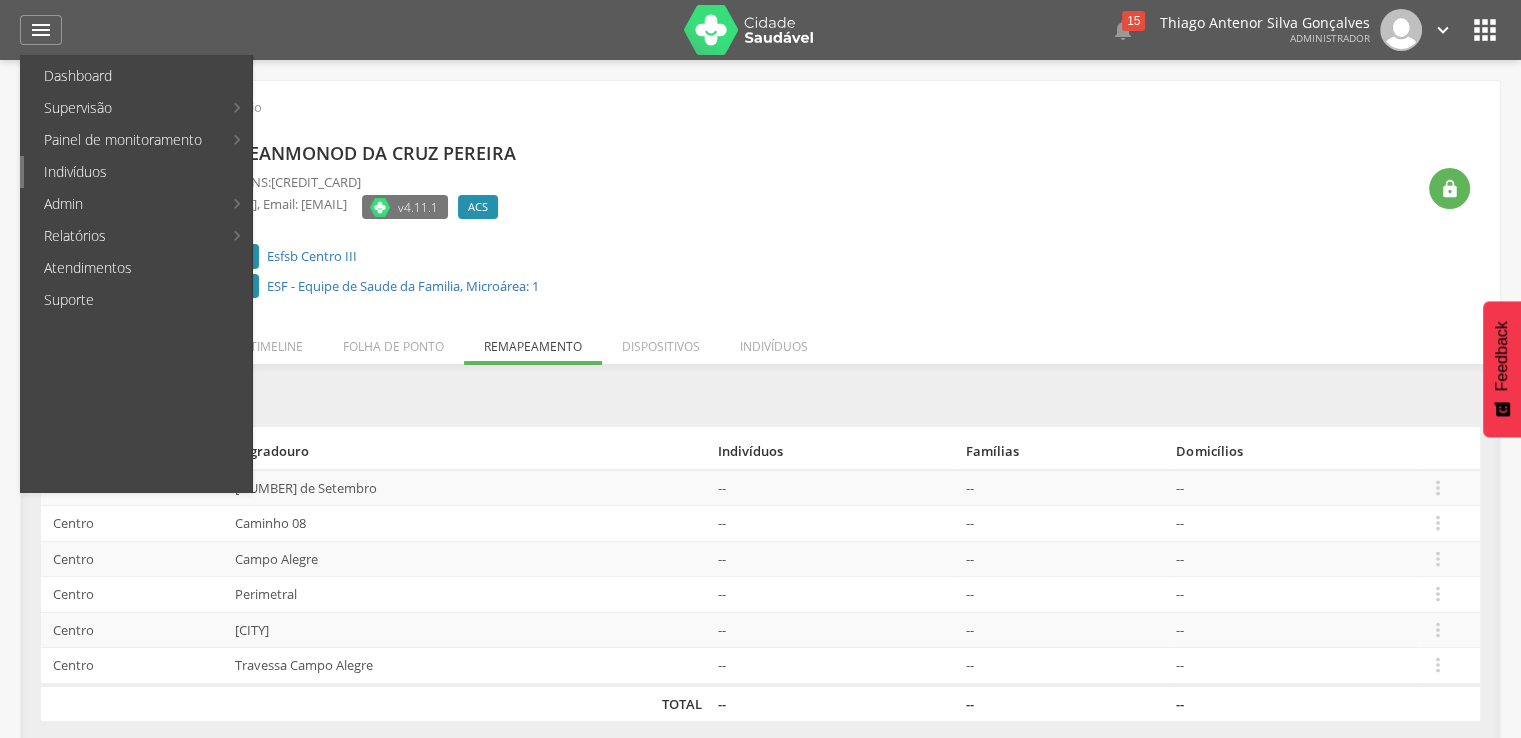 click on "Indivíduos" at bounding box center (138, 172) 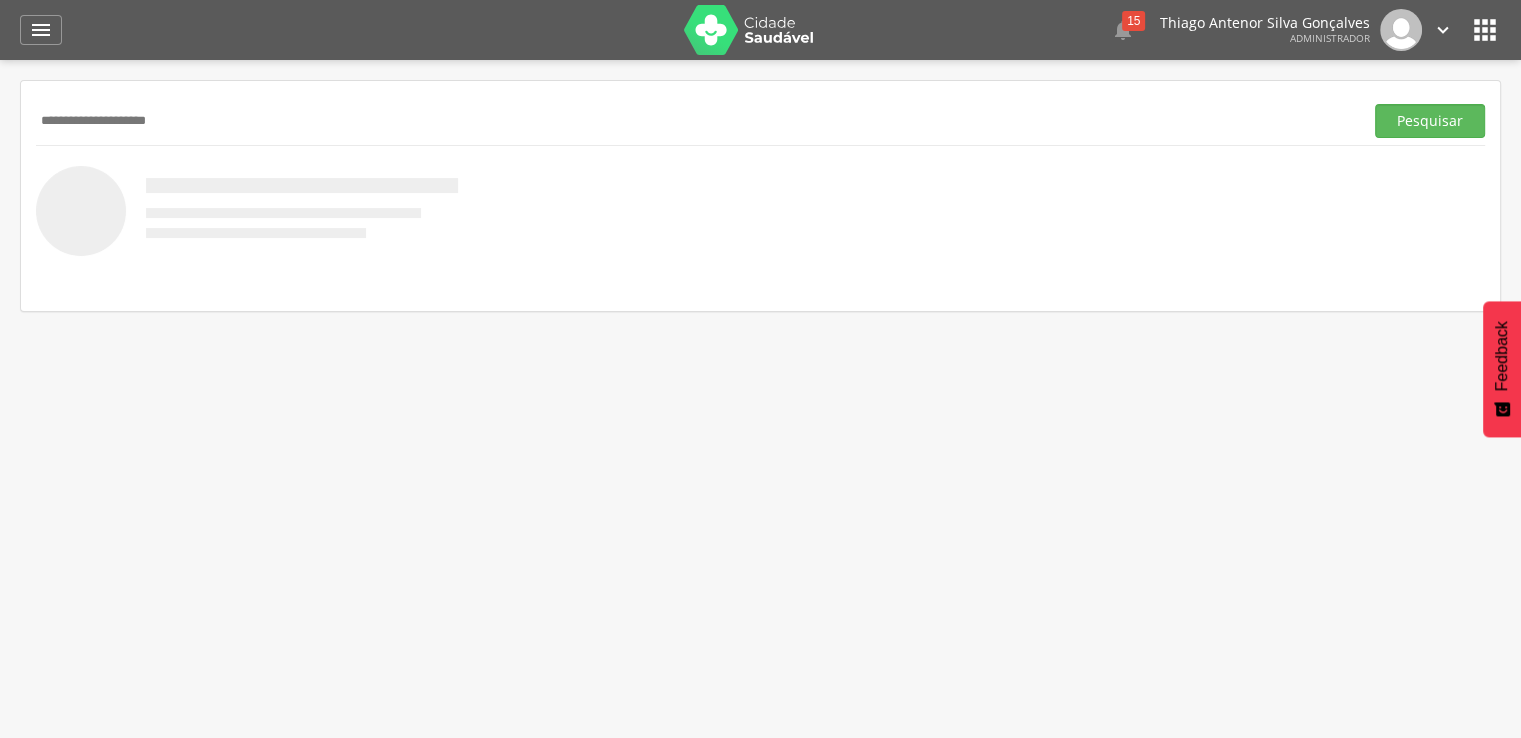 type on "**********" 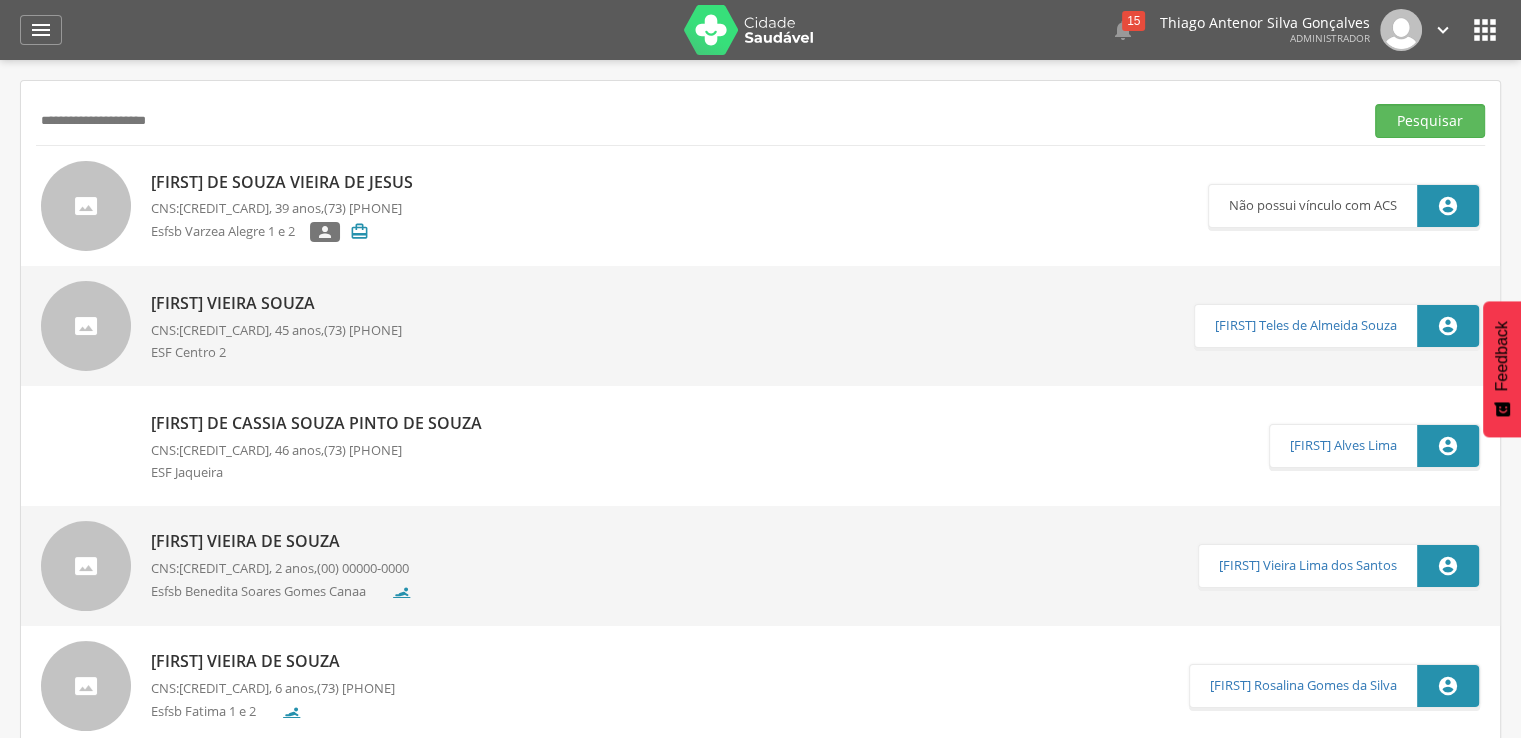 click on "Catia Vieira Souza CNS:  898 0004 1669 3859 , 45 anos,  (73) 99131-5662 ESF Centro 2" at bounding box center [276, 326] 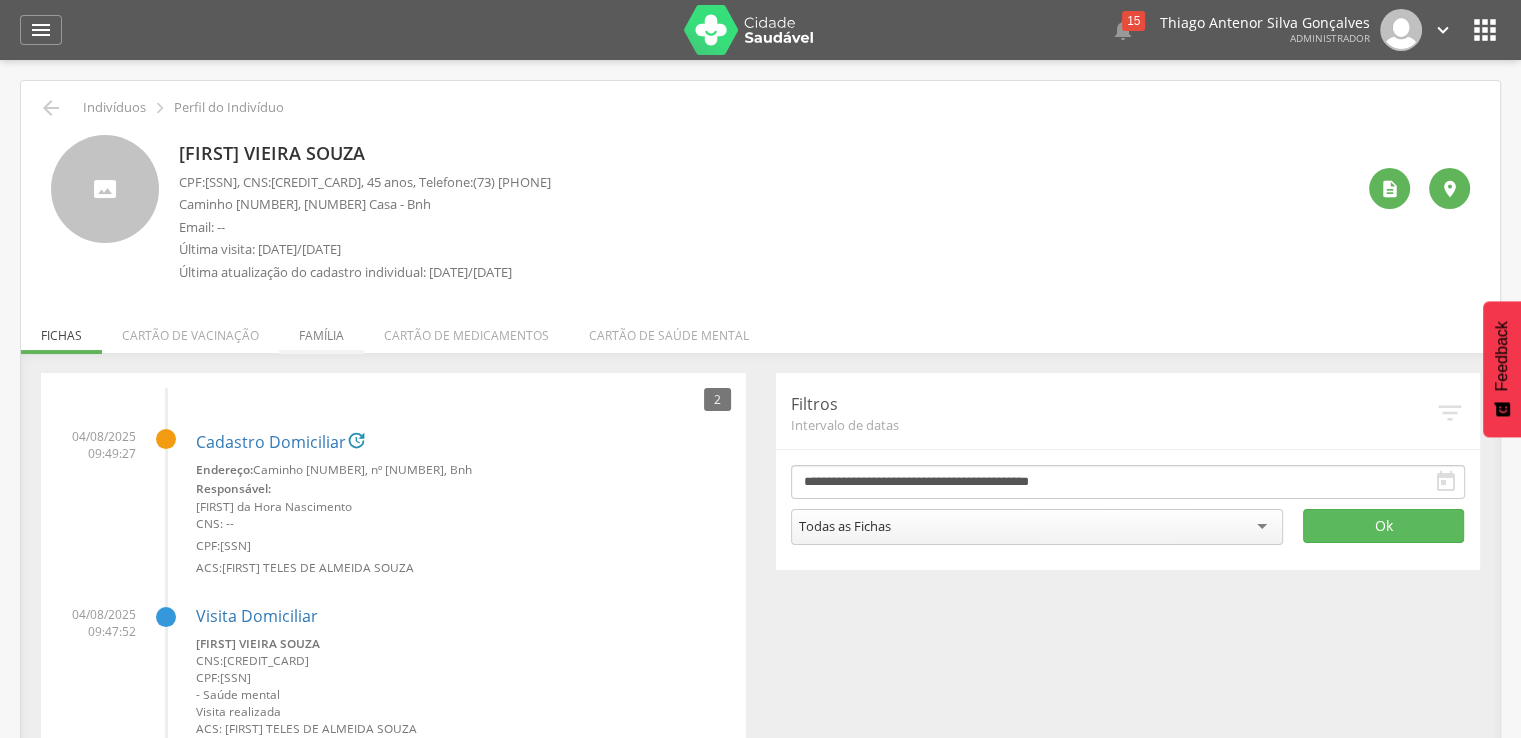 click on "Família" at bounding box center (321, 330) 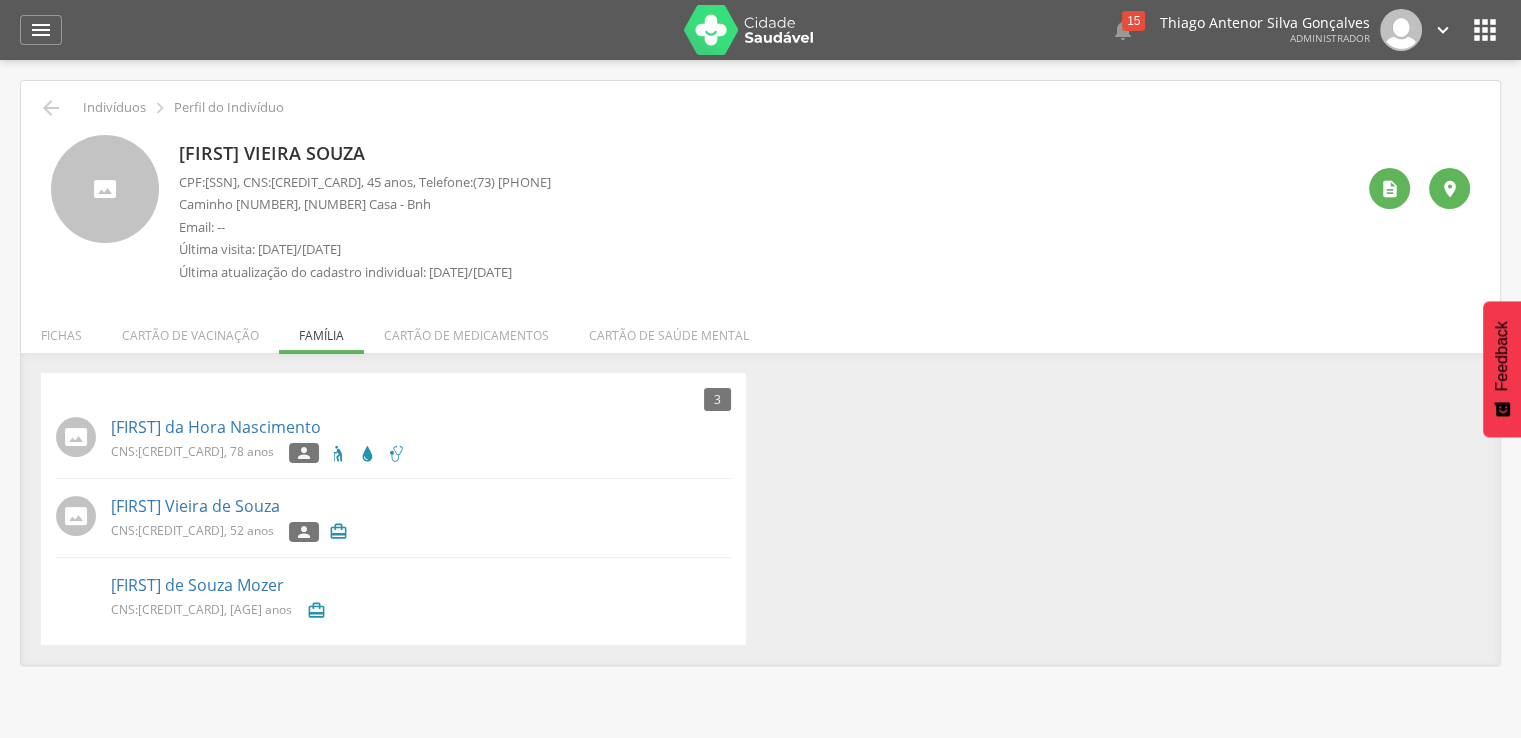 click on "Fichas" at bounding box center (61, 330) 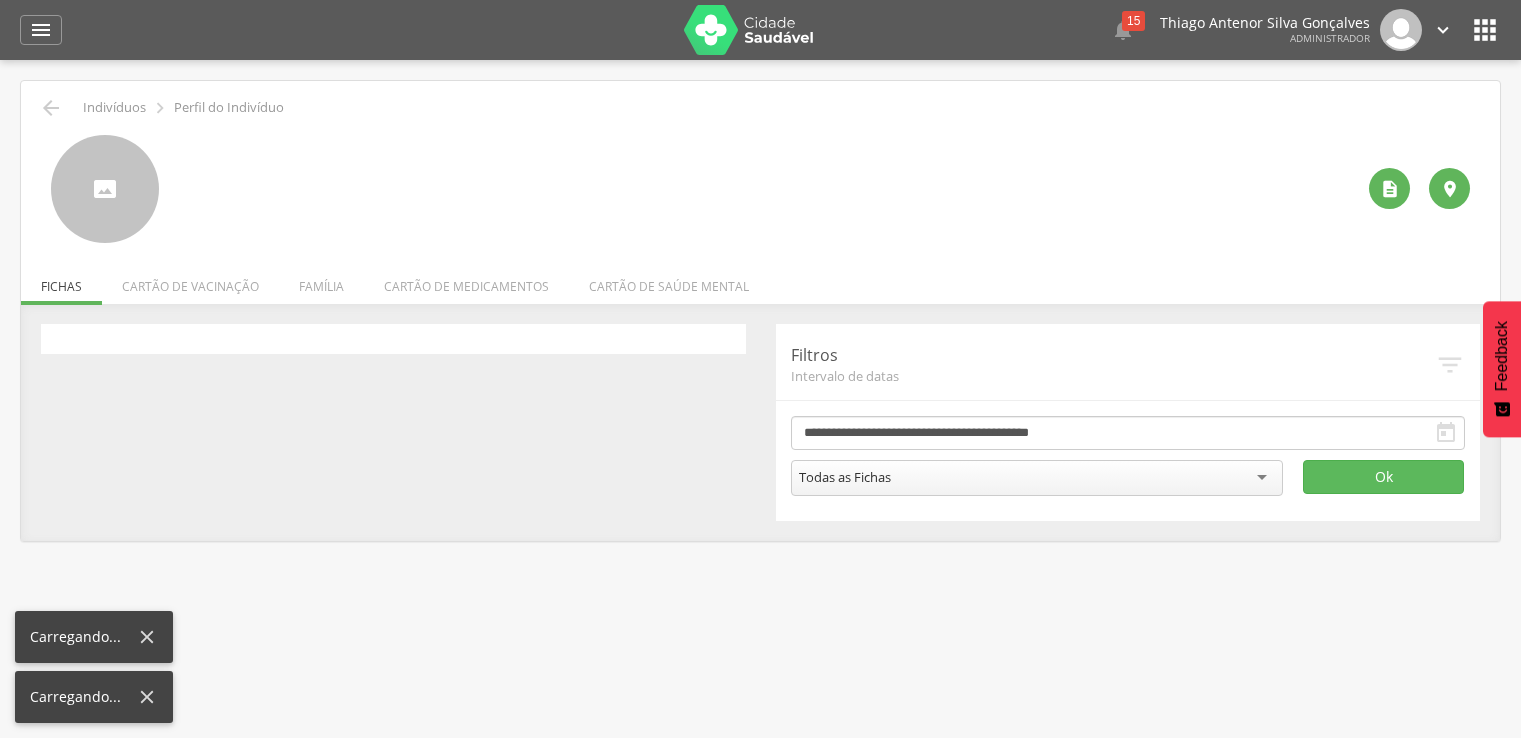 scroll, scrollTop: 0, scrollLeft: 0, axis: both 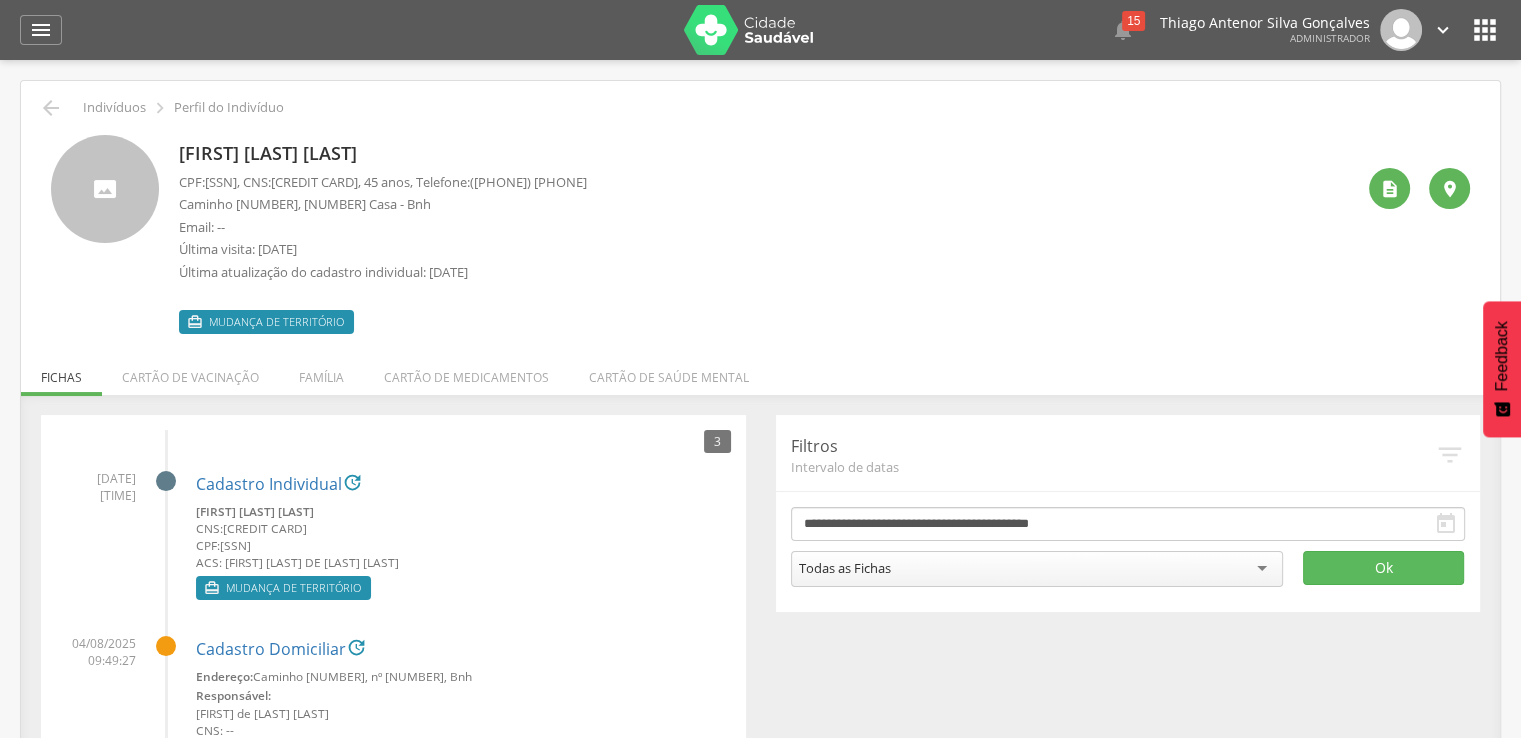 click on "
Indivíduos

Perfil do Indivíduo" at bounding box center [760, 108] 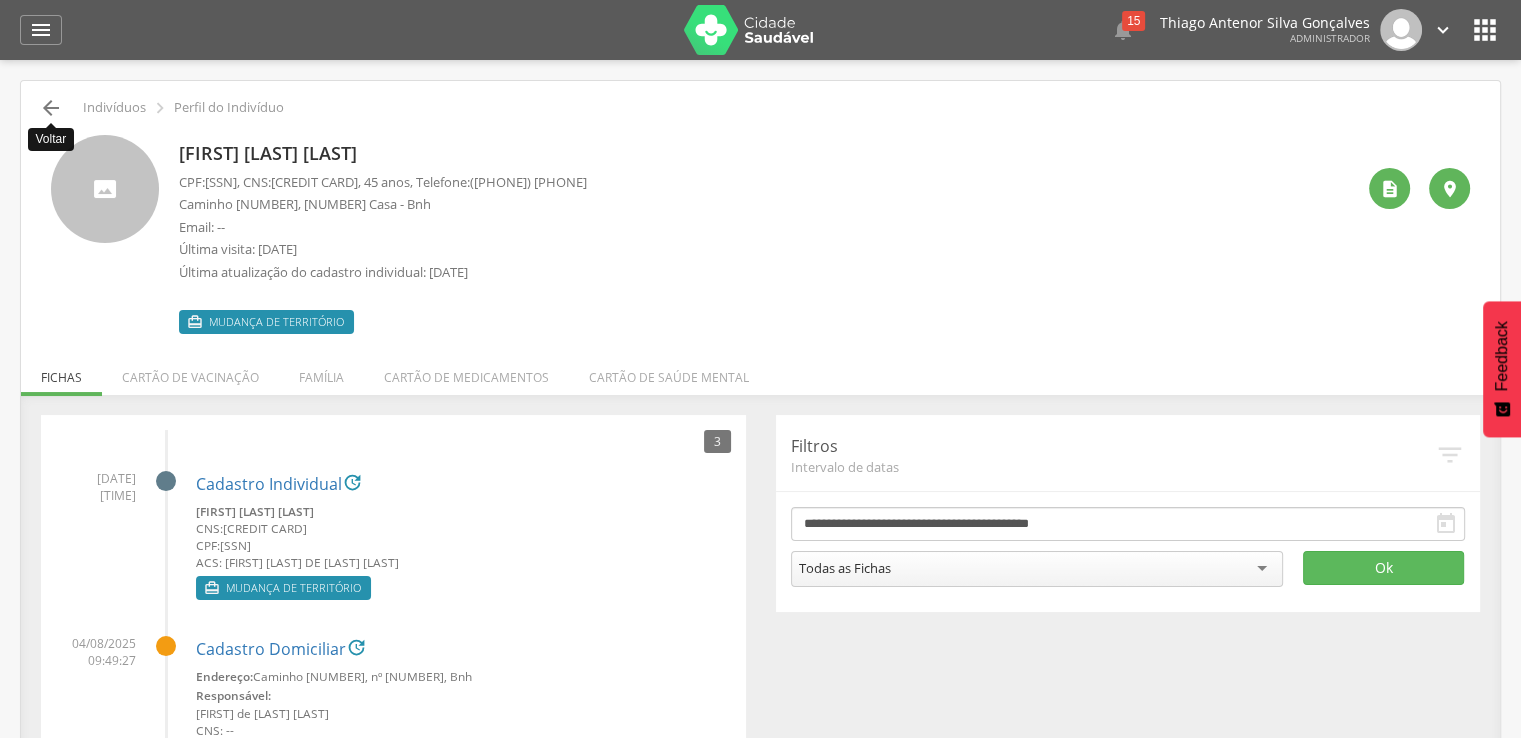 click on "" at bounding box center [51, 108] 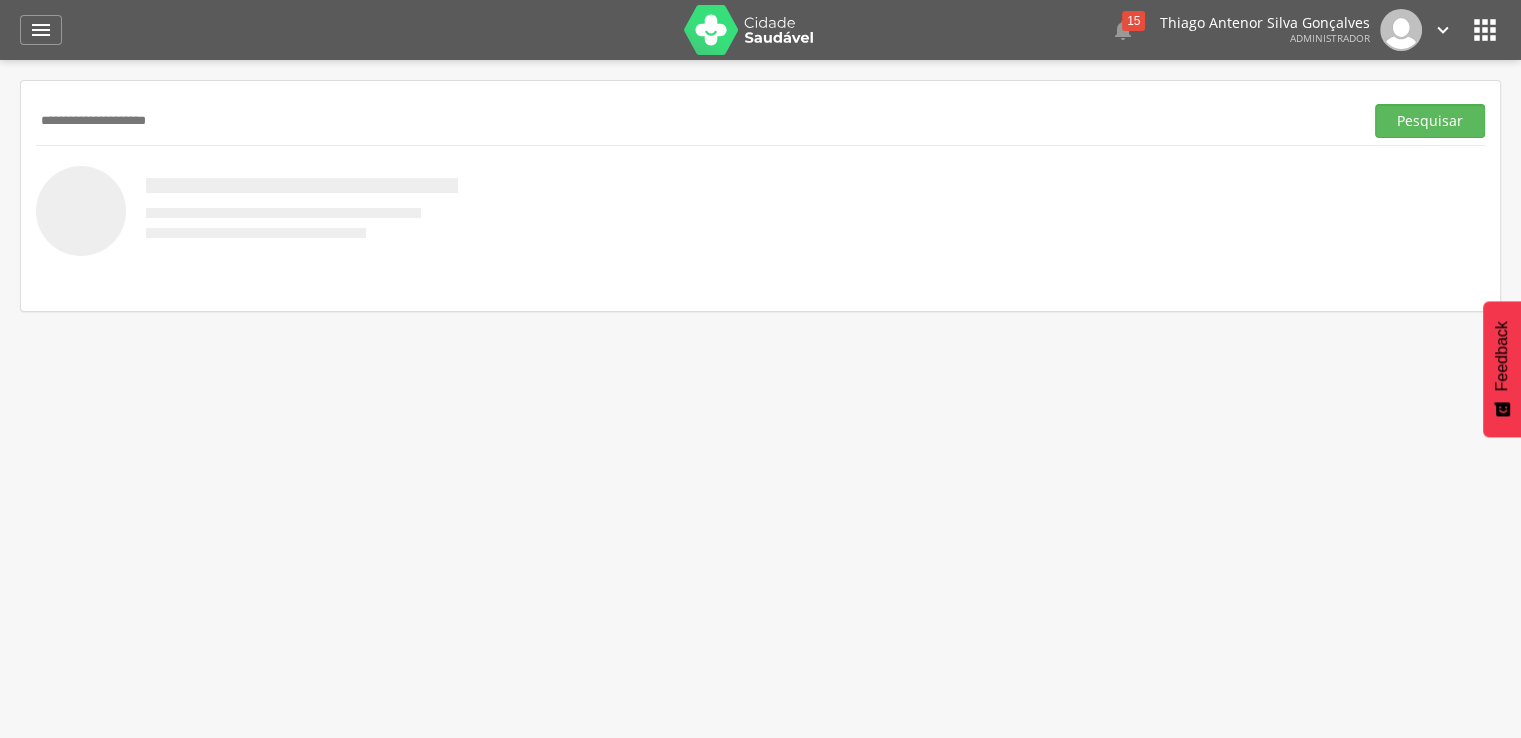 type on "**********" 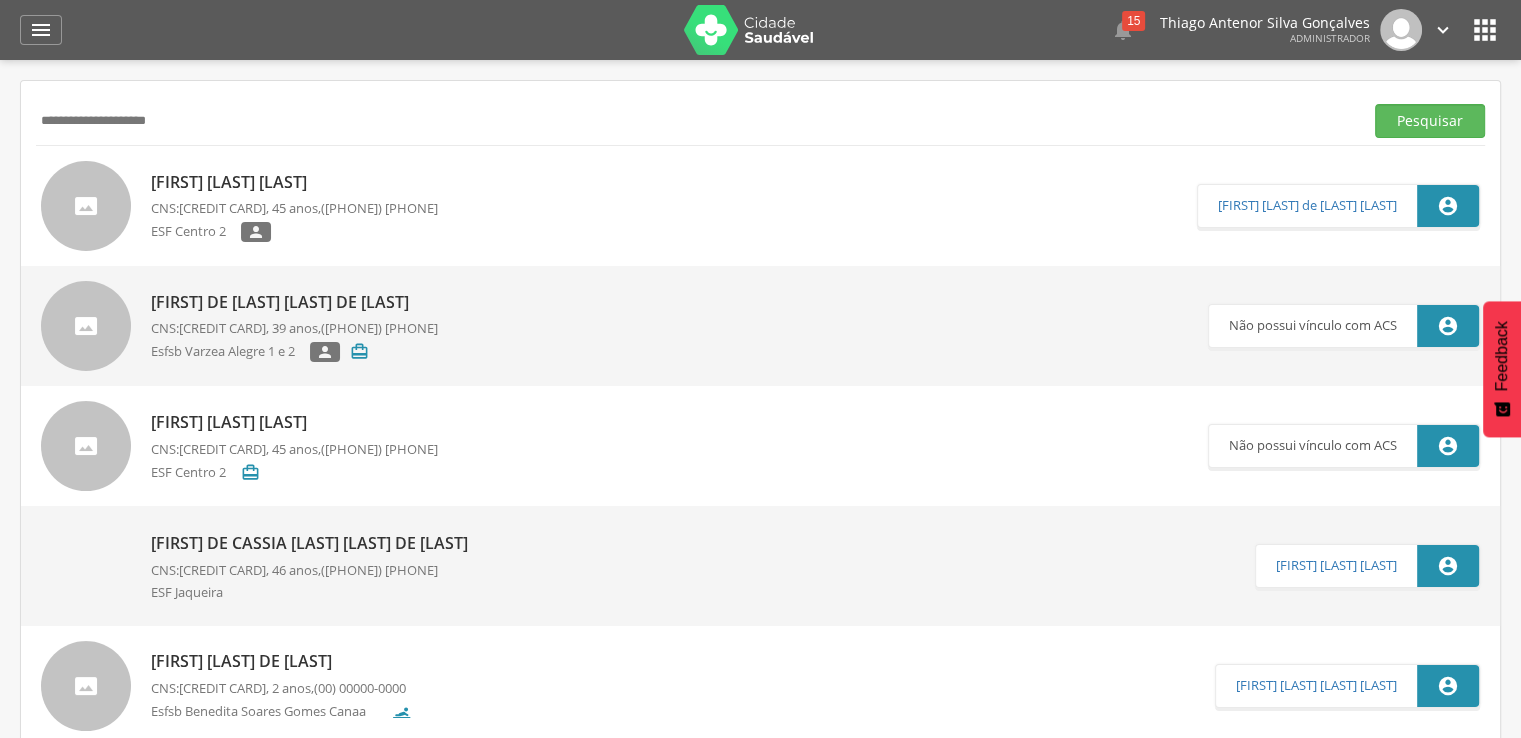 click on "Catia Vieira de Souza" at bounding box center [294, 182] 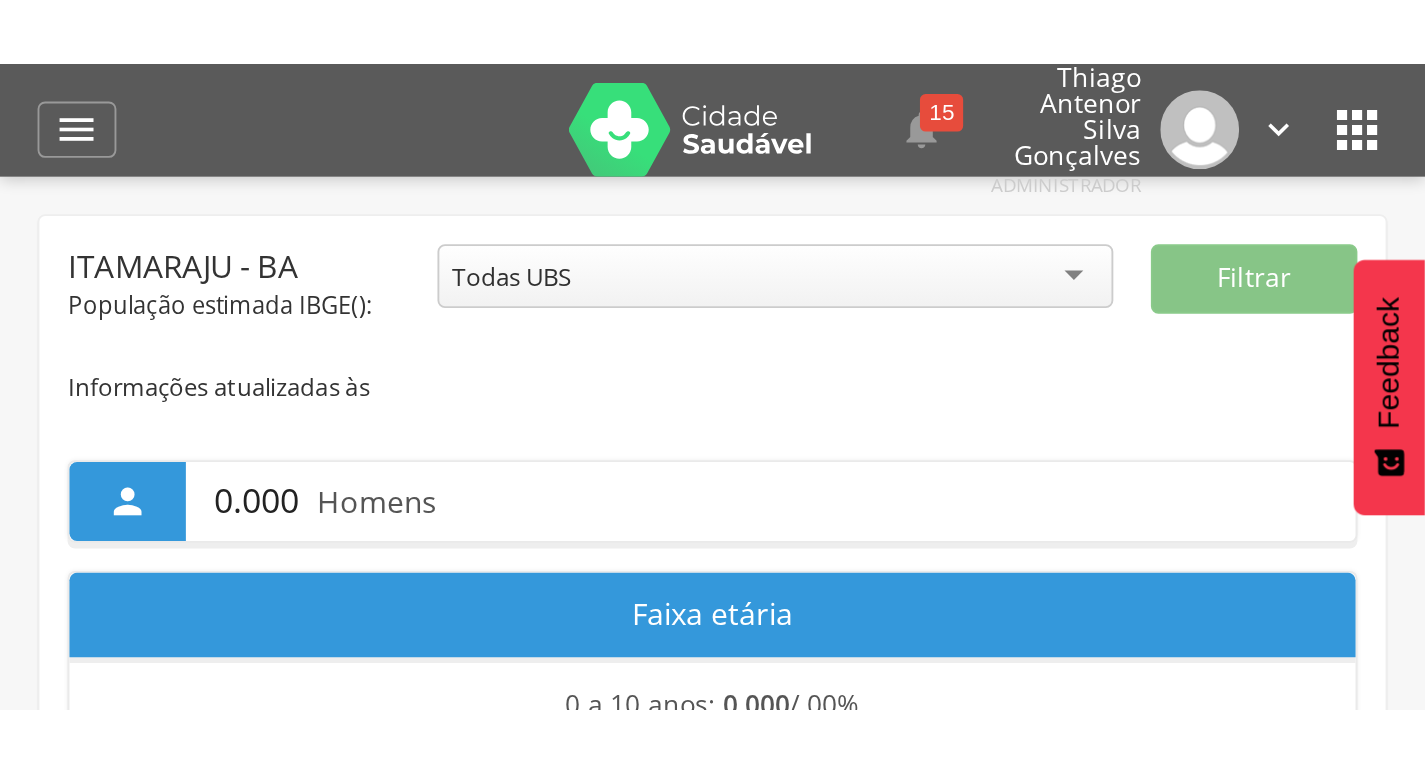 scroll, scrollTop: 0, scrollLeft: 0, axis: both 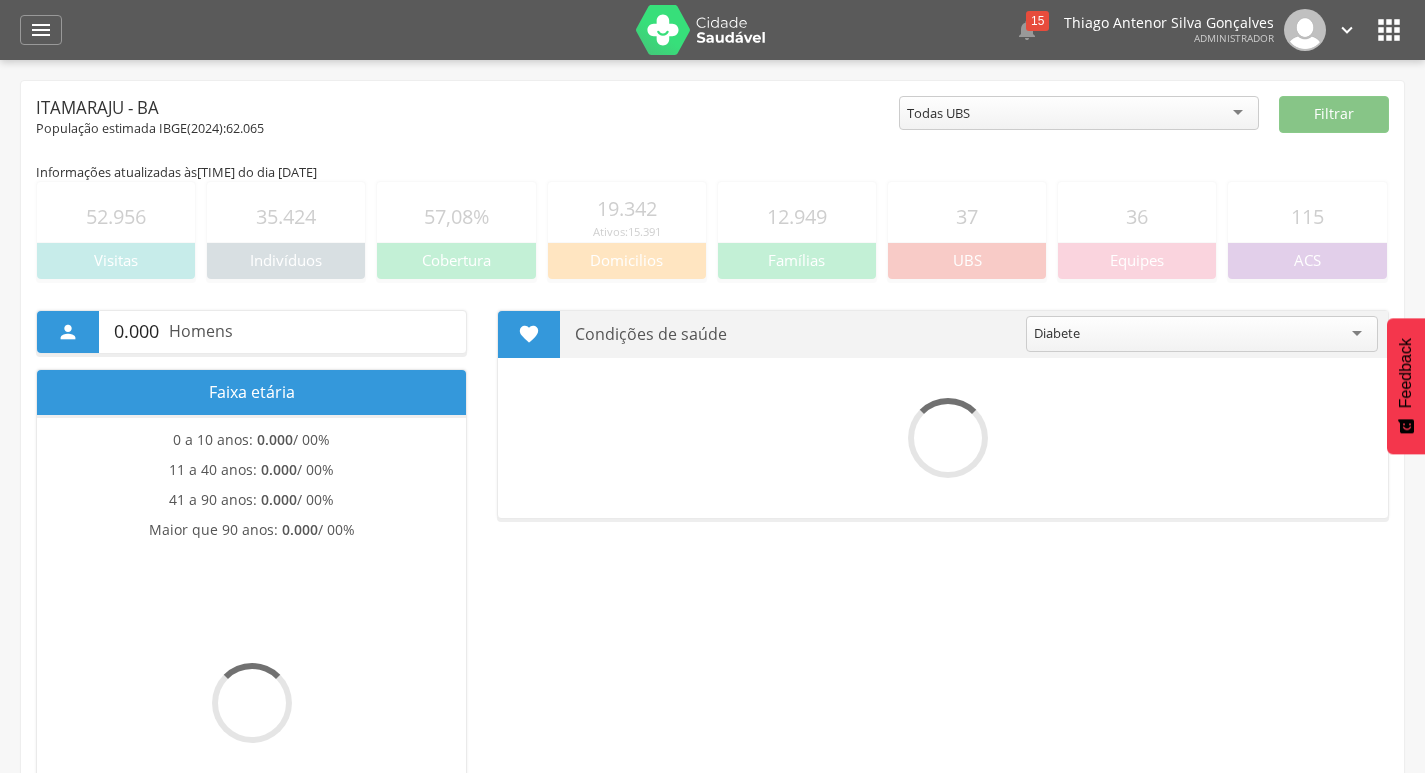 click on "" at bounding box center [1389, 30] 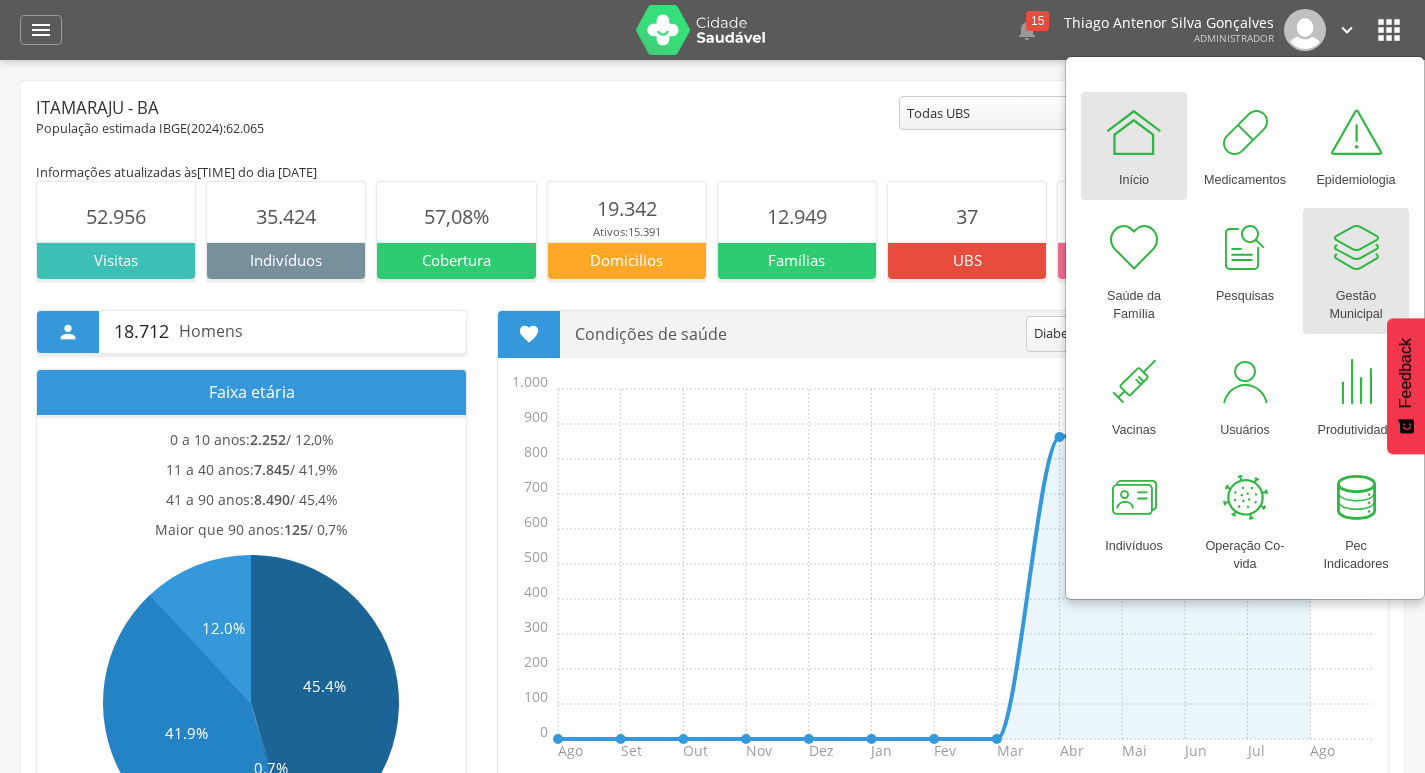 click at bounding box center [1356, 248] 